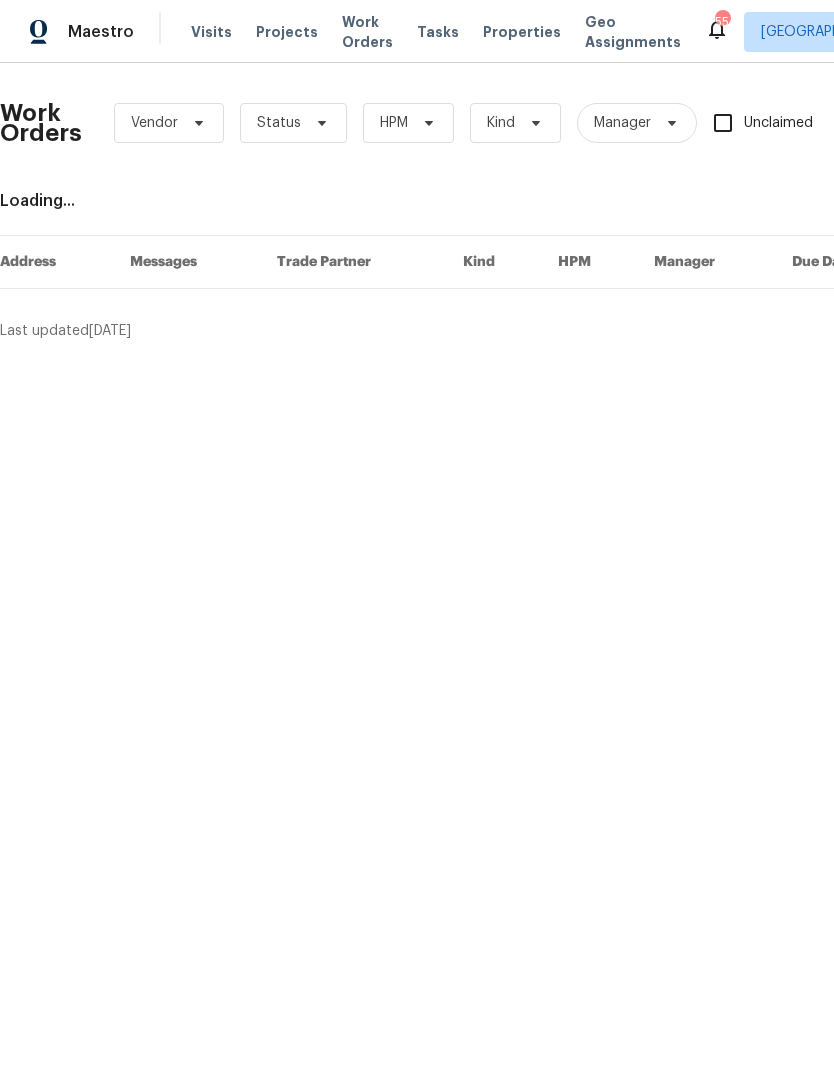 scroll, scrollTop: 0, scrollLeft: 0, axis: both 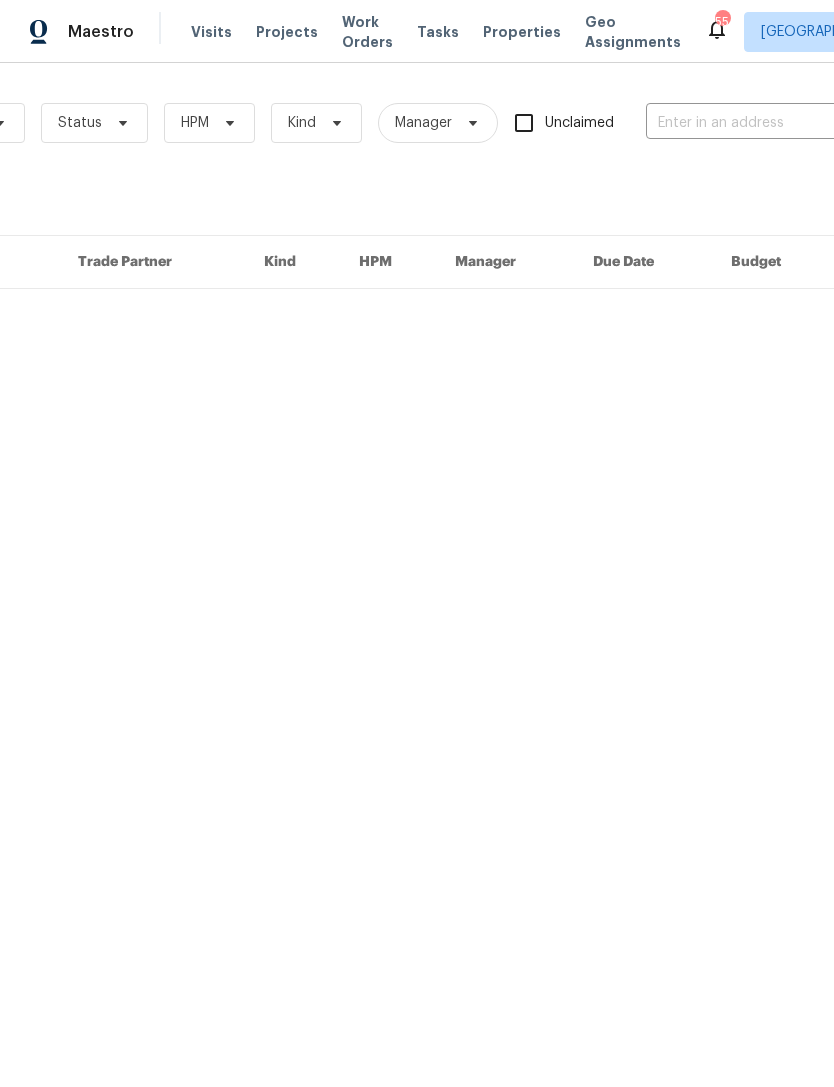 click at bounding box center [746, 123] 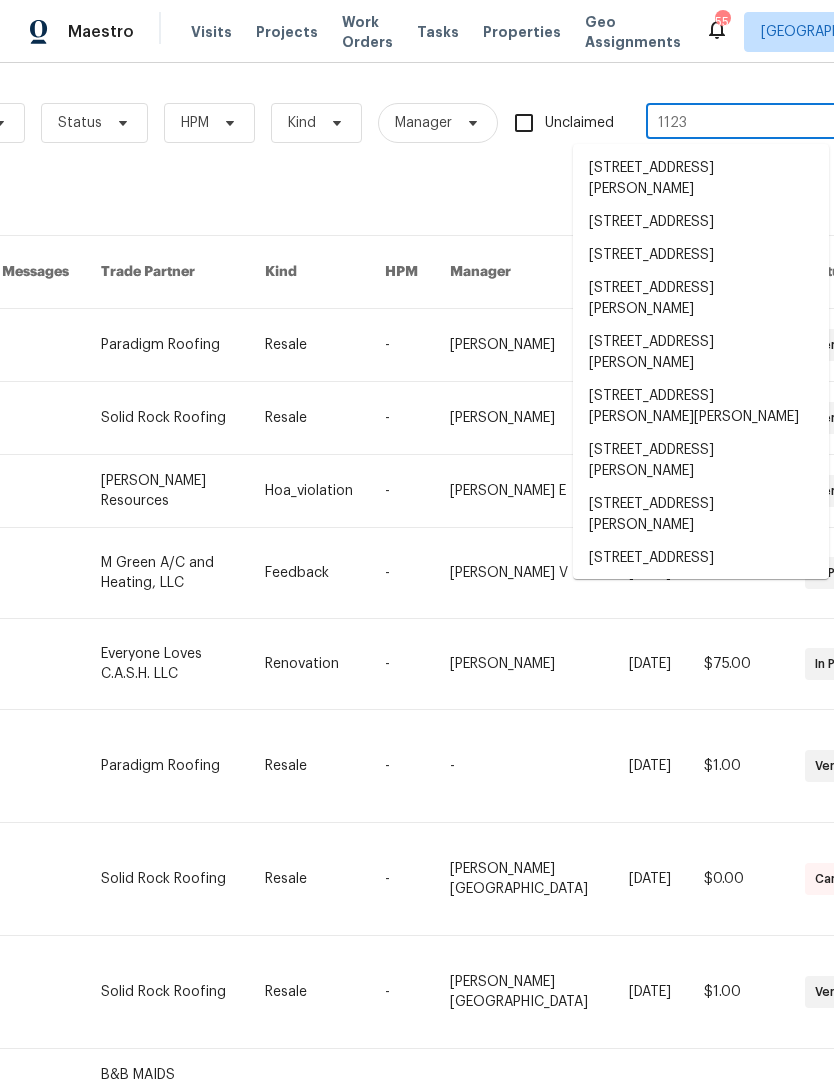 type on "1123 e" 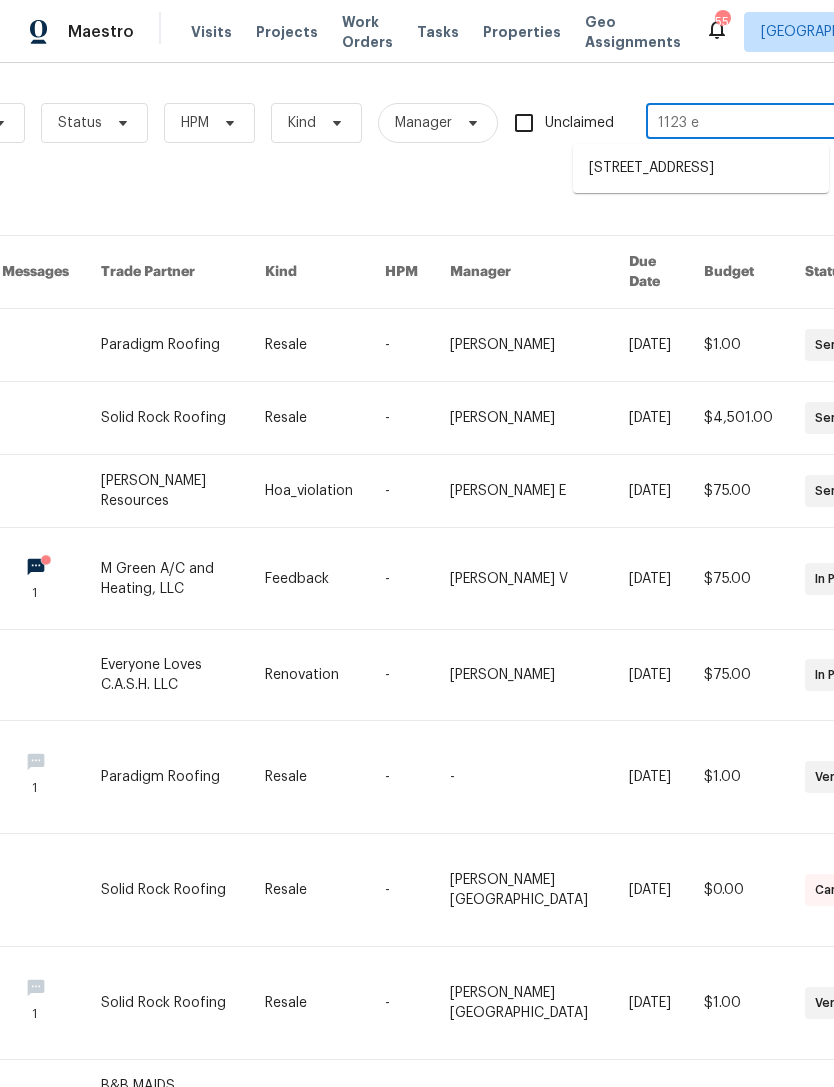 click on "1123 Elm Brook Ct, Allen, TX 75002" at bounding box center [701, 168] 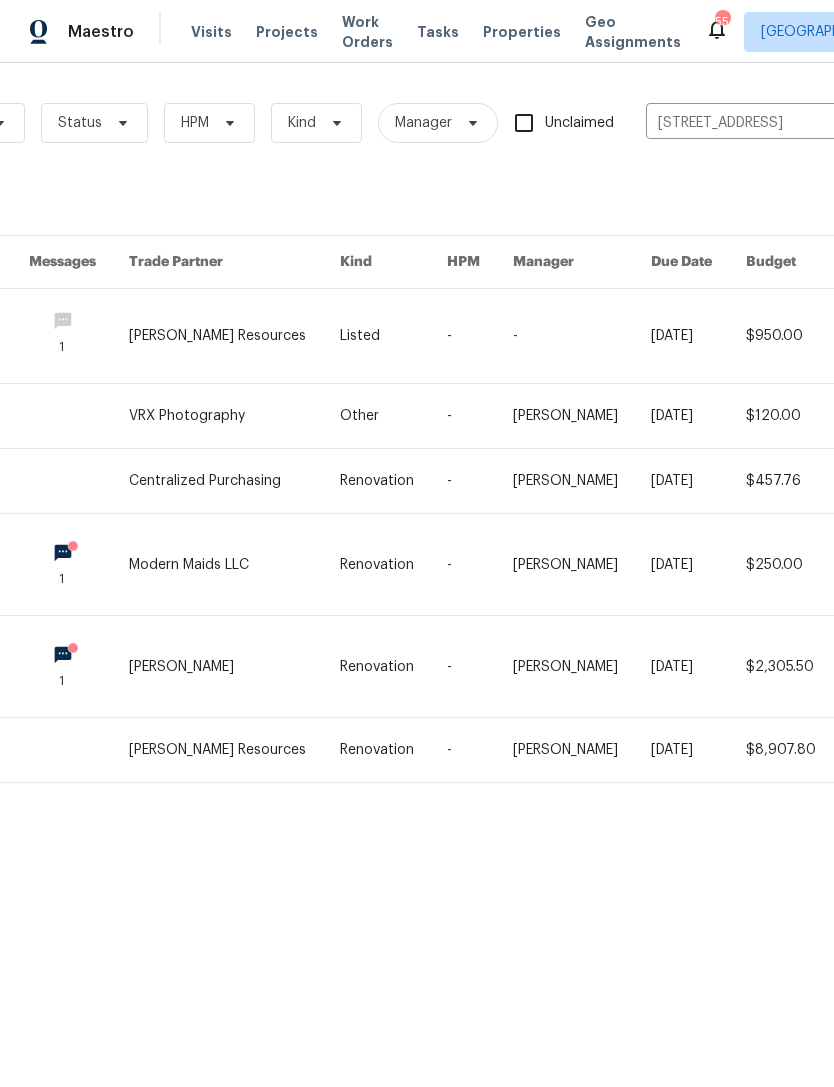 click at bounding box center [234, 336] 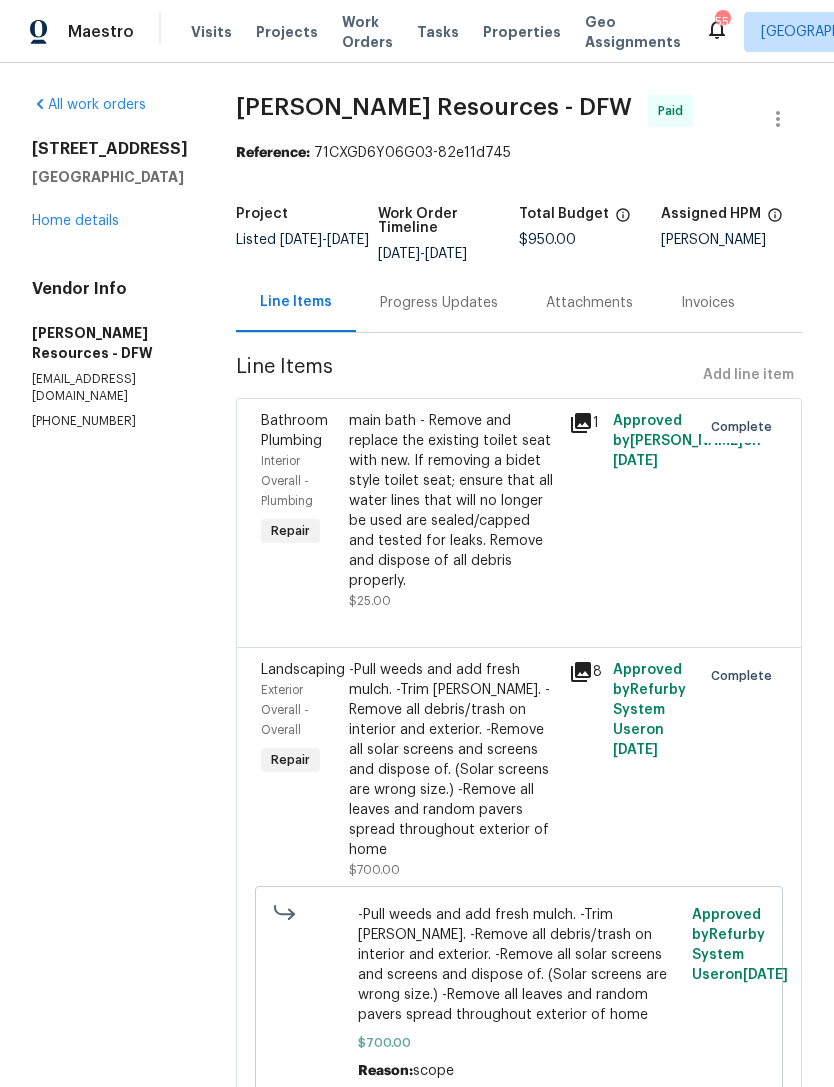 click on "All work orders 1123 Elm Brook Ct Allen, TX 75002 Home details Vendor Info Lawrence Resources - DFW makeready@lawrenceresources.net (972) 765-7191" at bounding box center (110, 262) 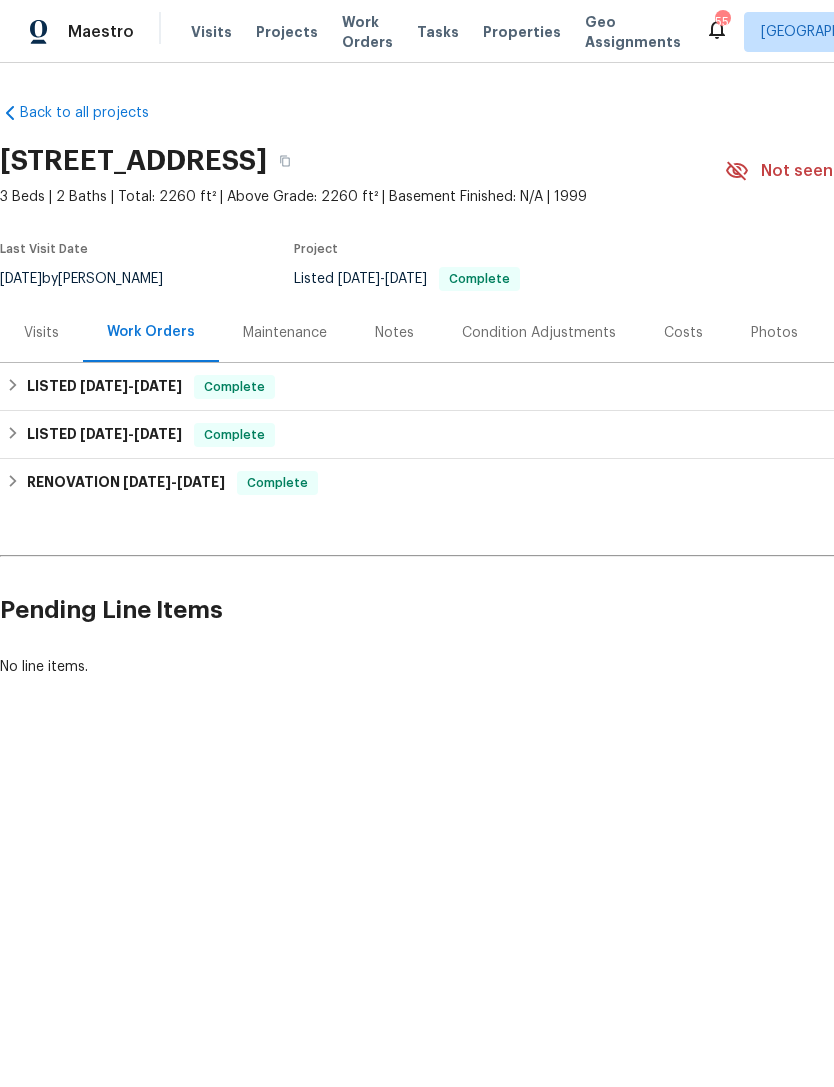 scroll, scrollTop: 0, scrollLeft: 0, axis: both 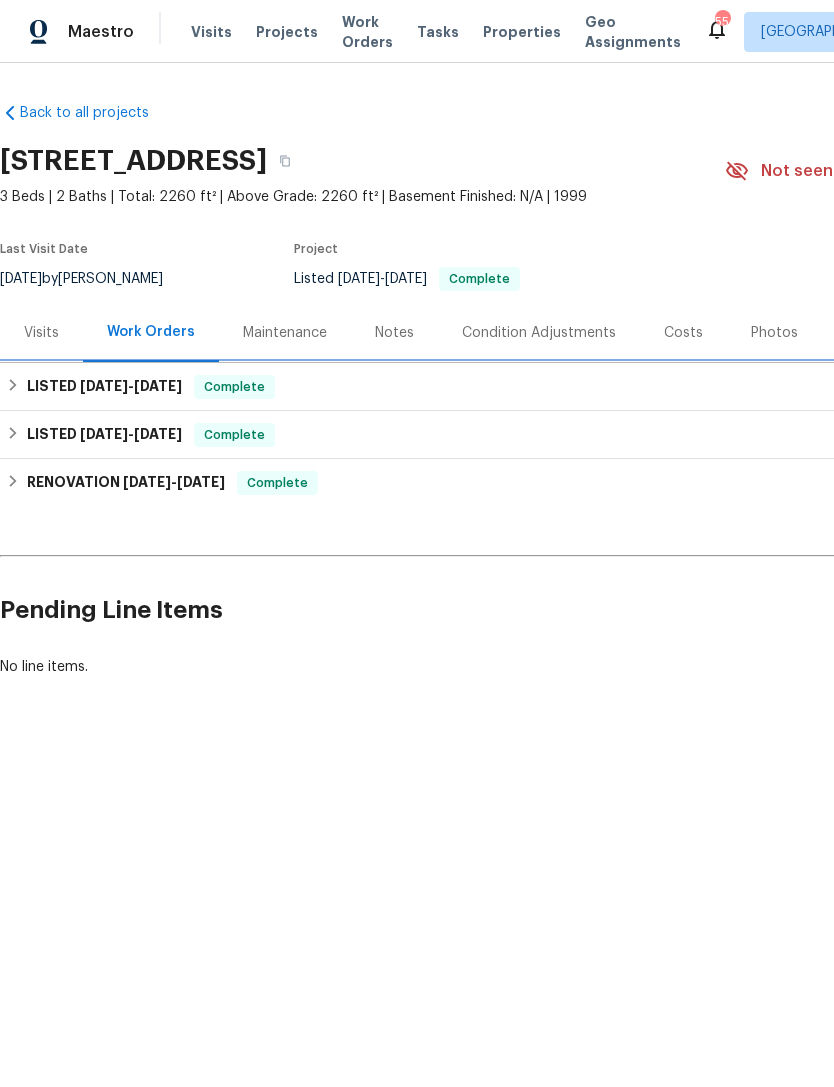 click on "LISTED   4/11/25  -  4/14/25" at bounding box center [104, 387] 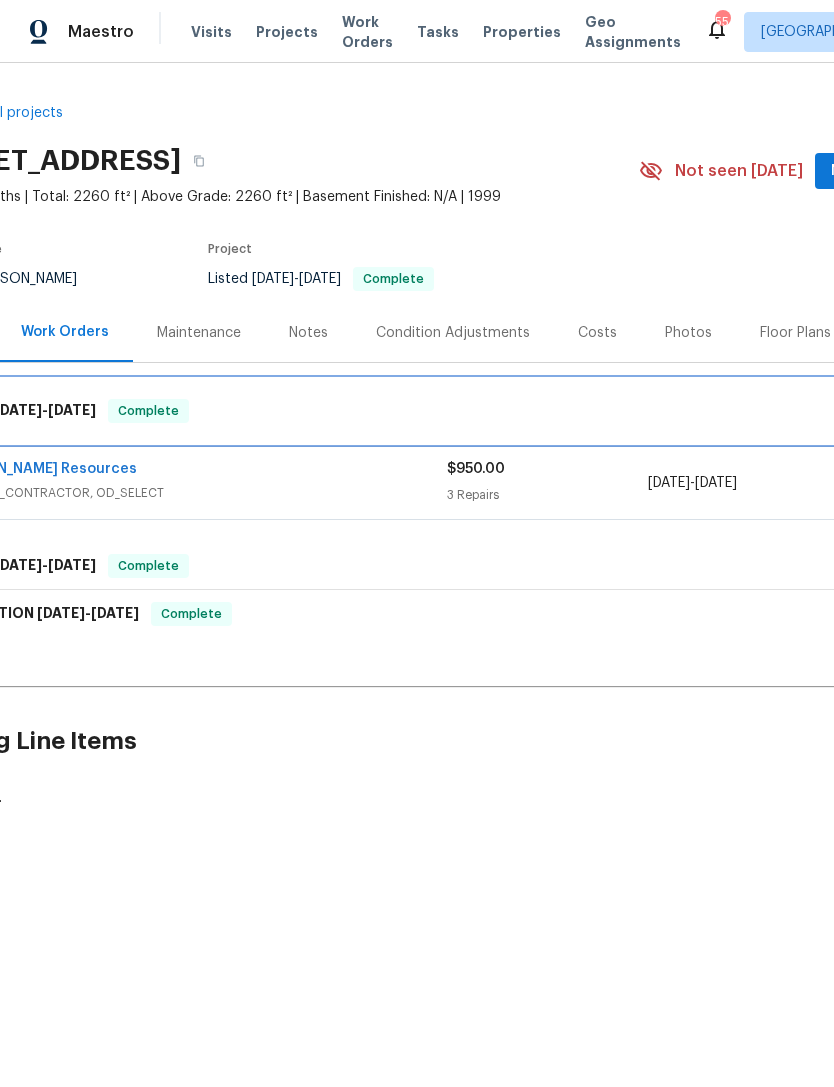 scroll, scrollTop: 0, scrollLeft: 60, axis: horizontal 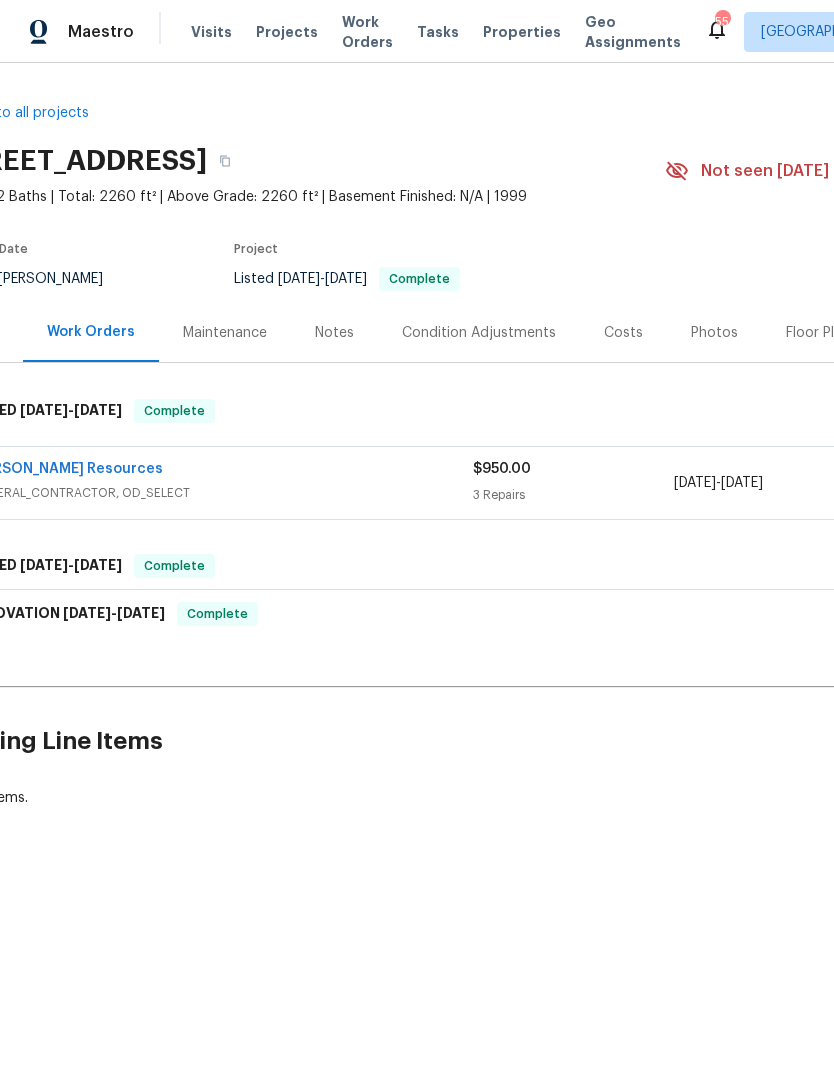 click on "Lawrence Resources" at bounding box center (67, 469) 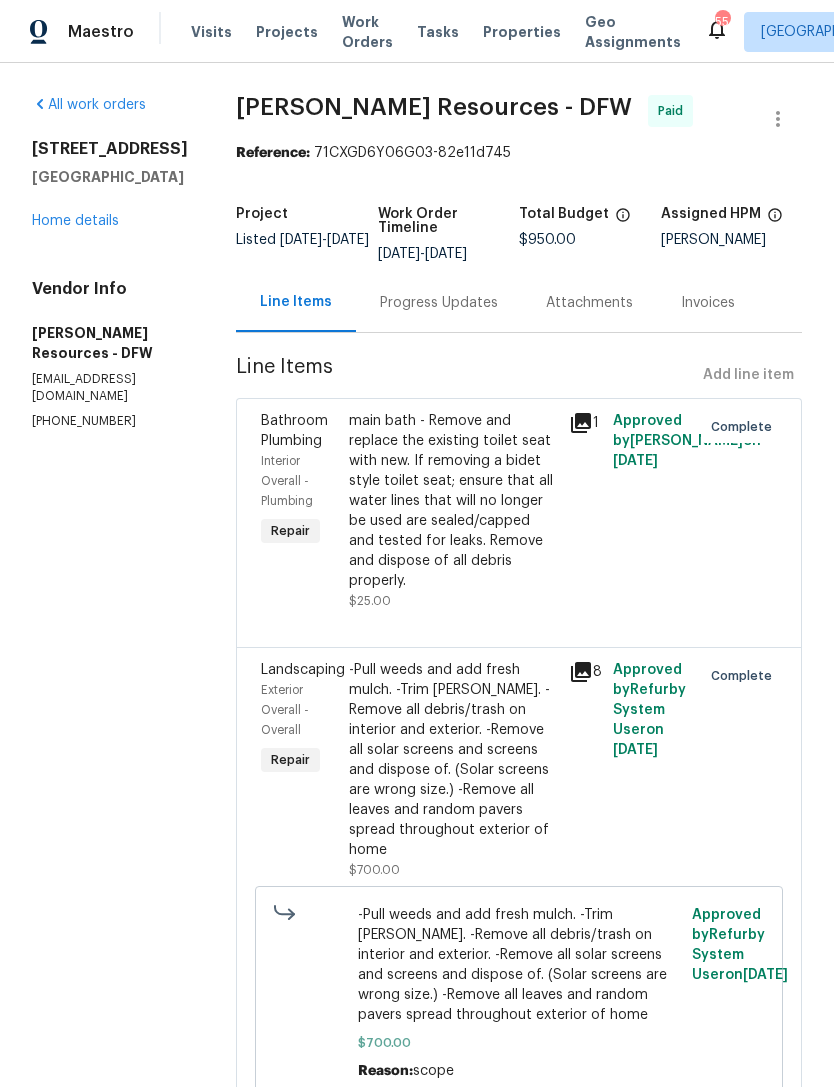 click on "Home details" at bounding box center [75, 221] 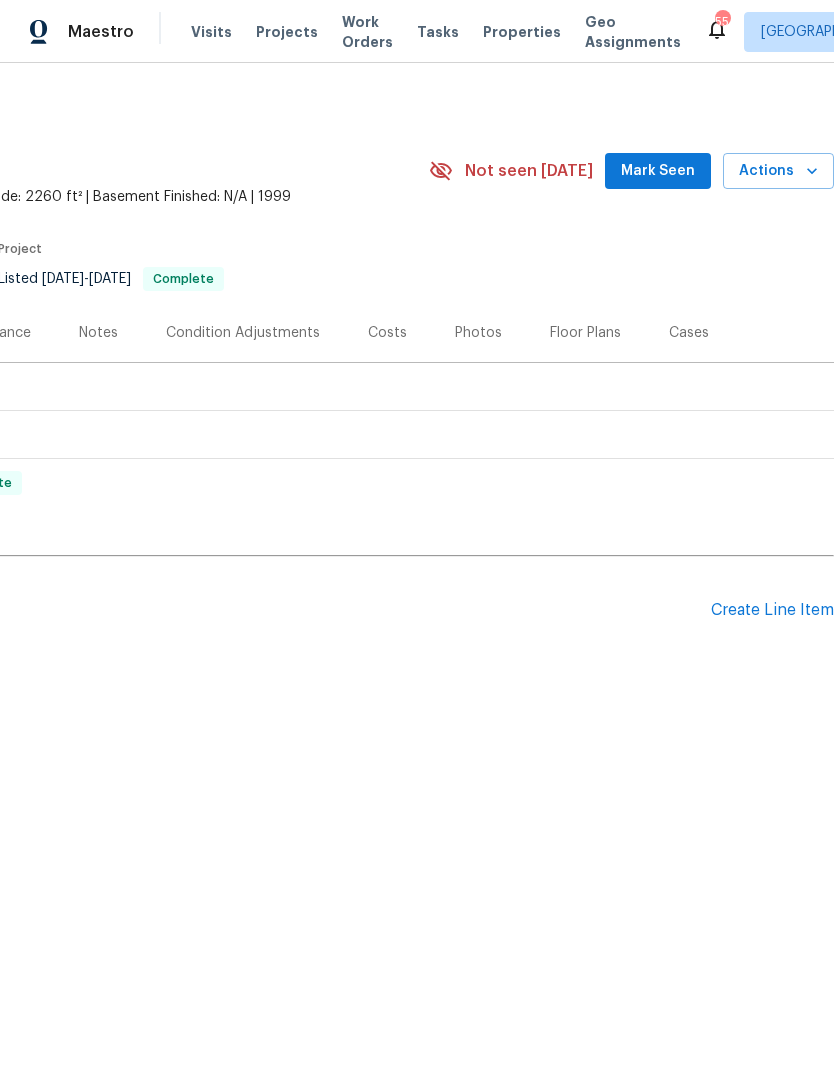 scroll, scrollTop: 0, scrollLeft: 296, axis: horizontal 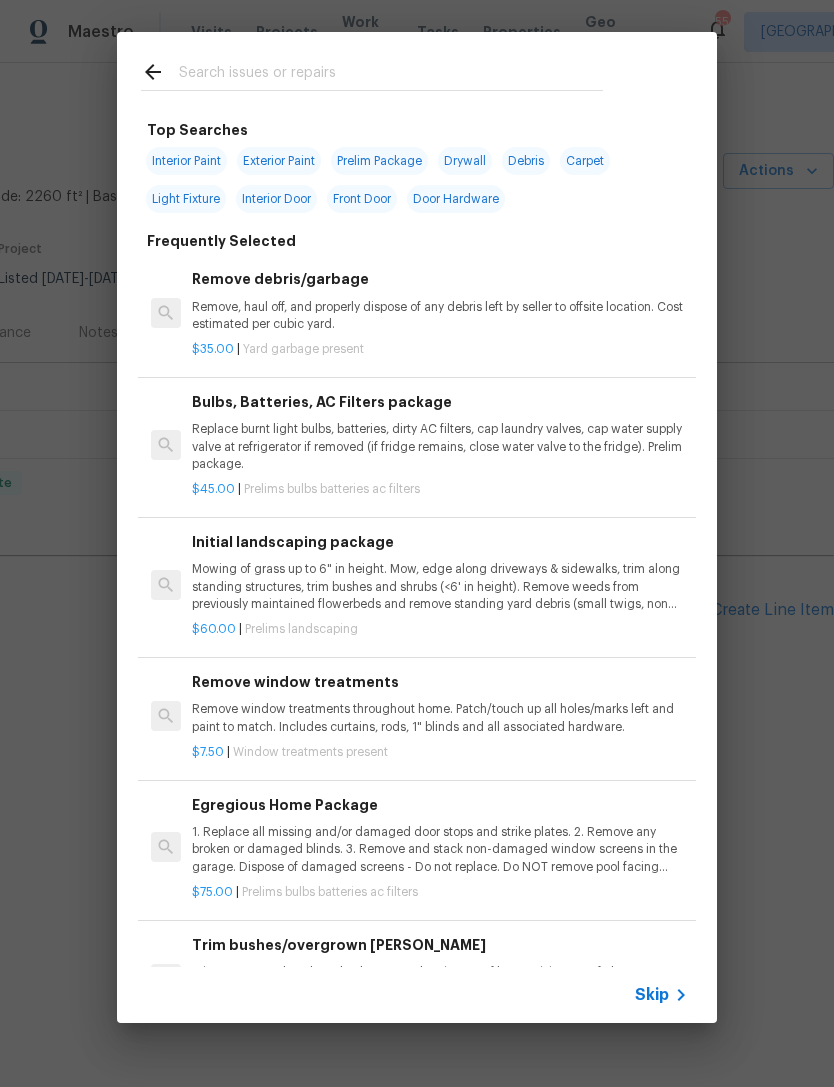 click at bounding box center [391, 75] 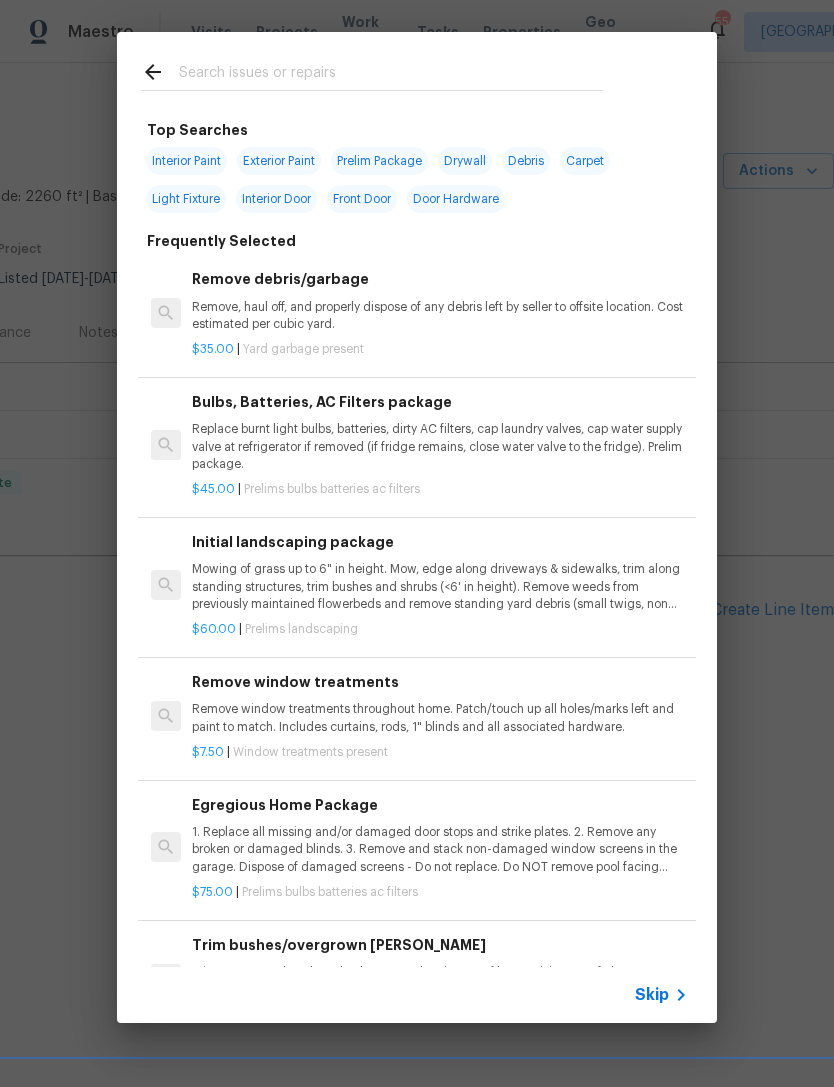 click on "Top Searches Interior Paint Exterior Paint Prelim Package Drywall Debris Carpet Light Fixture Interior Door Front Door Door Hardware Frequently Selected Remove debris/garbage Remove, haul off, and properly dispose of any debris left by seller to offsite location. Cost estimated per cubic yard. $35.00   |   Yard garbage present Bulbs, Batteries, AC Filters package Replace burnt light bulbs, batteries, dirty AC filters, cap laundry valves, cap water supply valve at refrigerator if removed (if fridge remains, close water valve to the fridge). Prelim package. $45.00   |   Prelims bulbs batteries ac filters Initial landscaping package Mowing of grass up to 6" in height. Mow, edge along driveways & sidewalks, trim along standing structures, trim bushes and shrubs (<6' in height). Remove weeds from previously maintained flowerbeds and remove standing yard debris (small twigs, non seasonal falling leaves).  Use leaf blower to remove clippings from hard surfaces." $60.00   |   Prelims landscaping $7.50   |   $75.00" at bounding box center [417, 527] 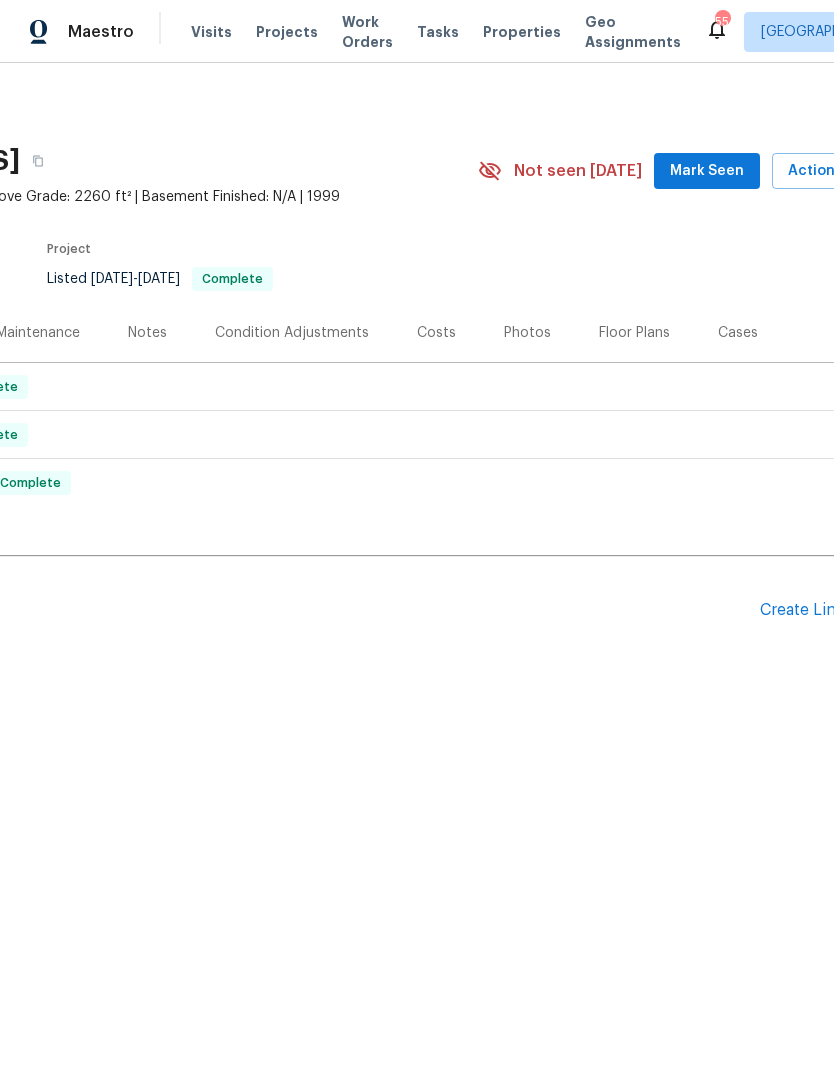 scroll, scrollTop: 0, scrollLeft: 167, axis: horizontal 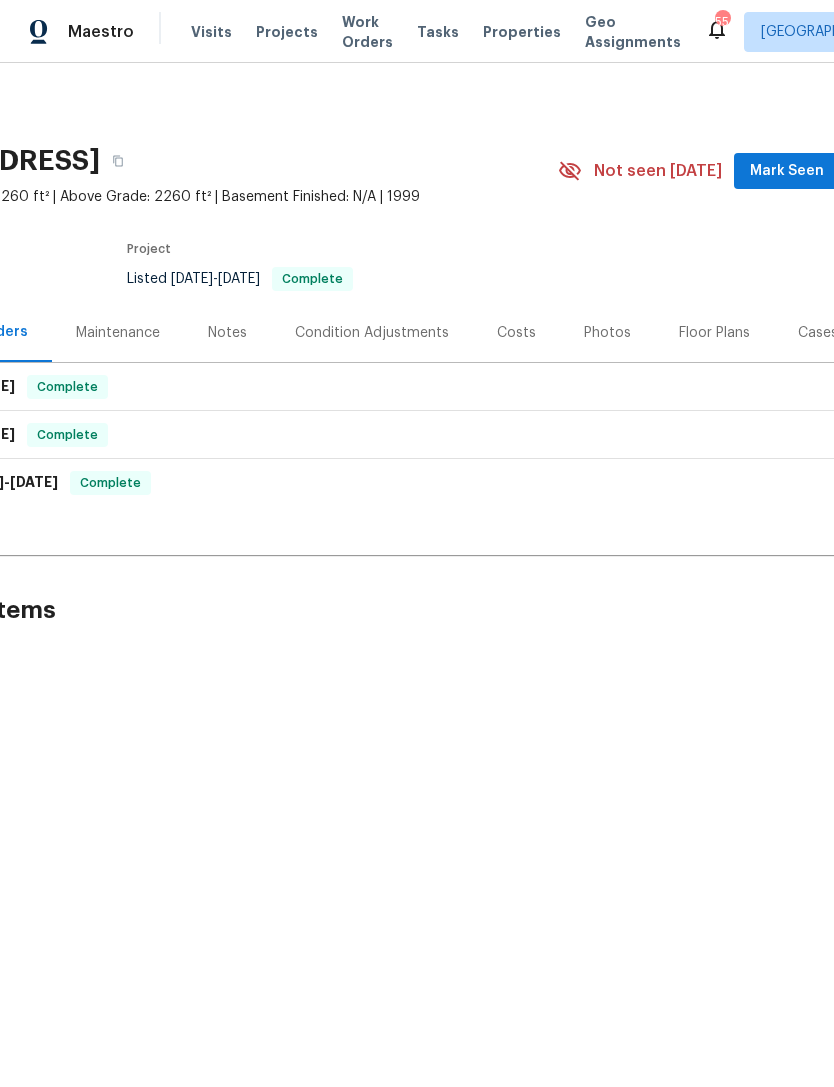 click on "Photos" at bounding box center (607, 332) 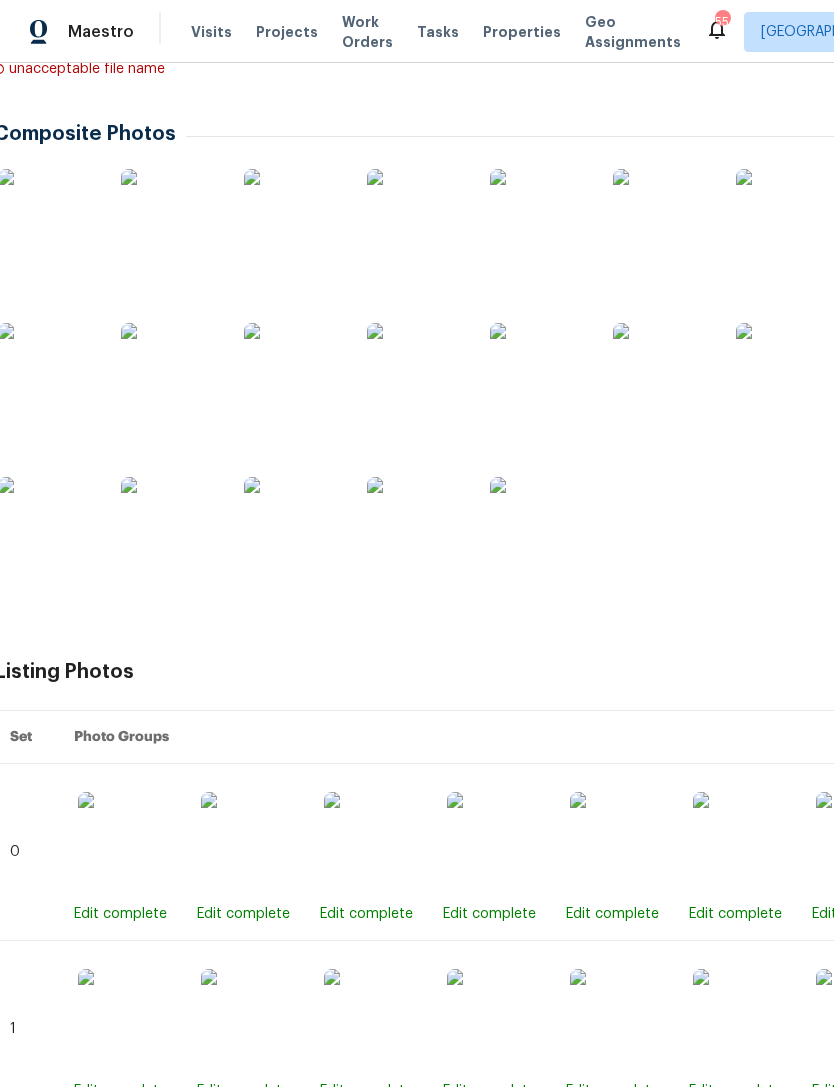 scroll, scrollTop: 528, scrollLeft: 6, axis: both 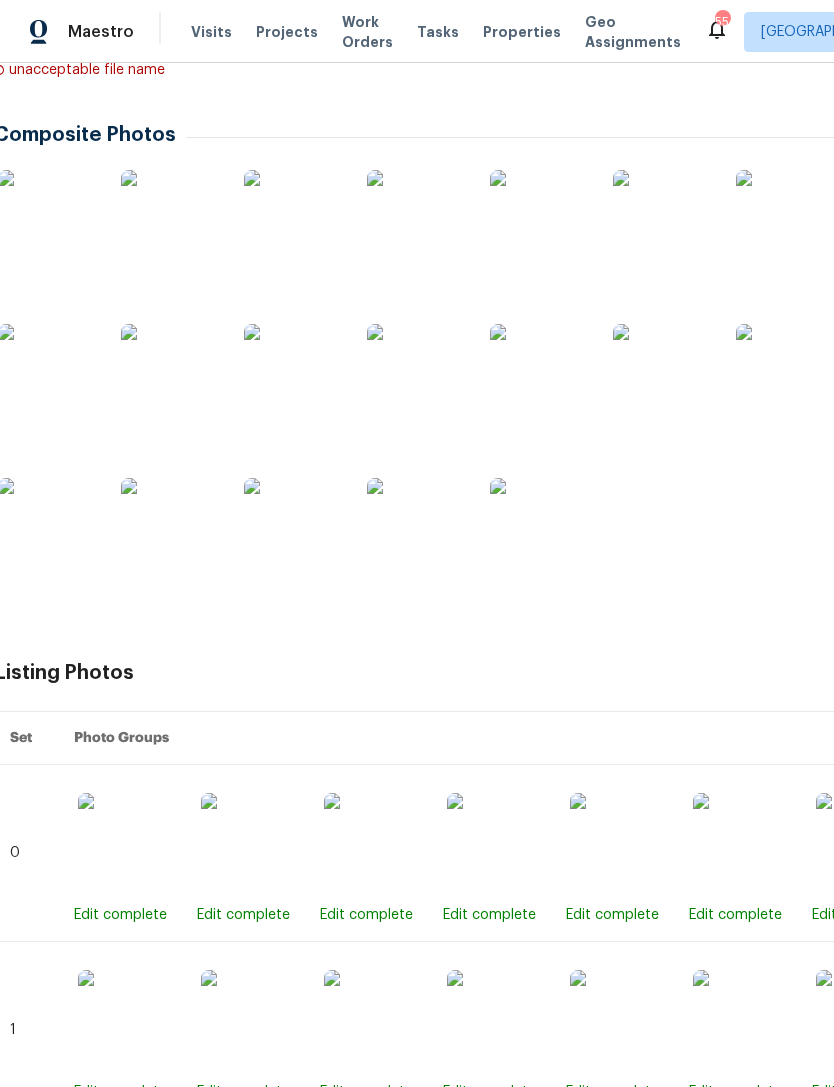 click at bounding box center (417, 528) 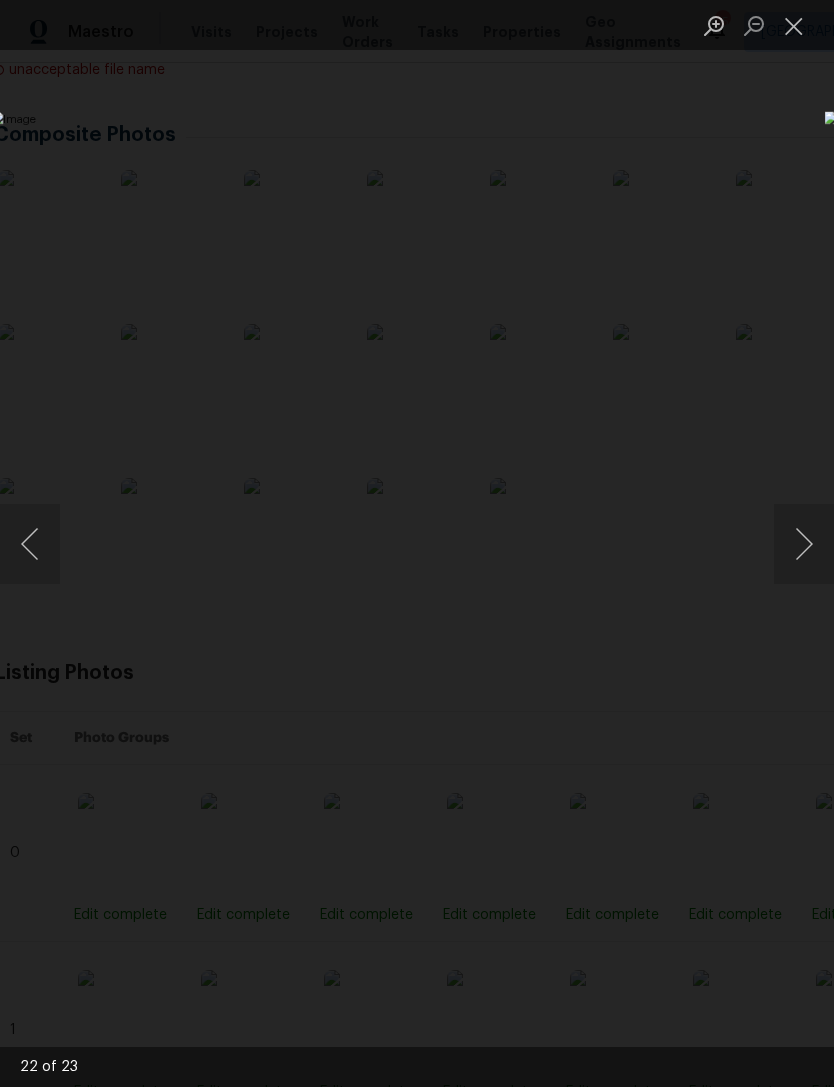 click at bounding box center [30, 544] 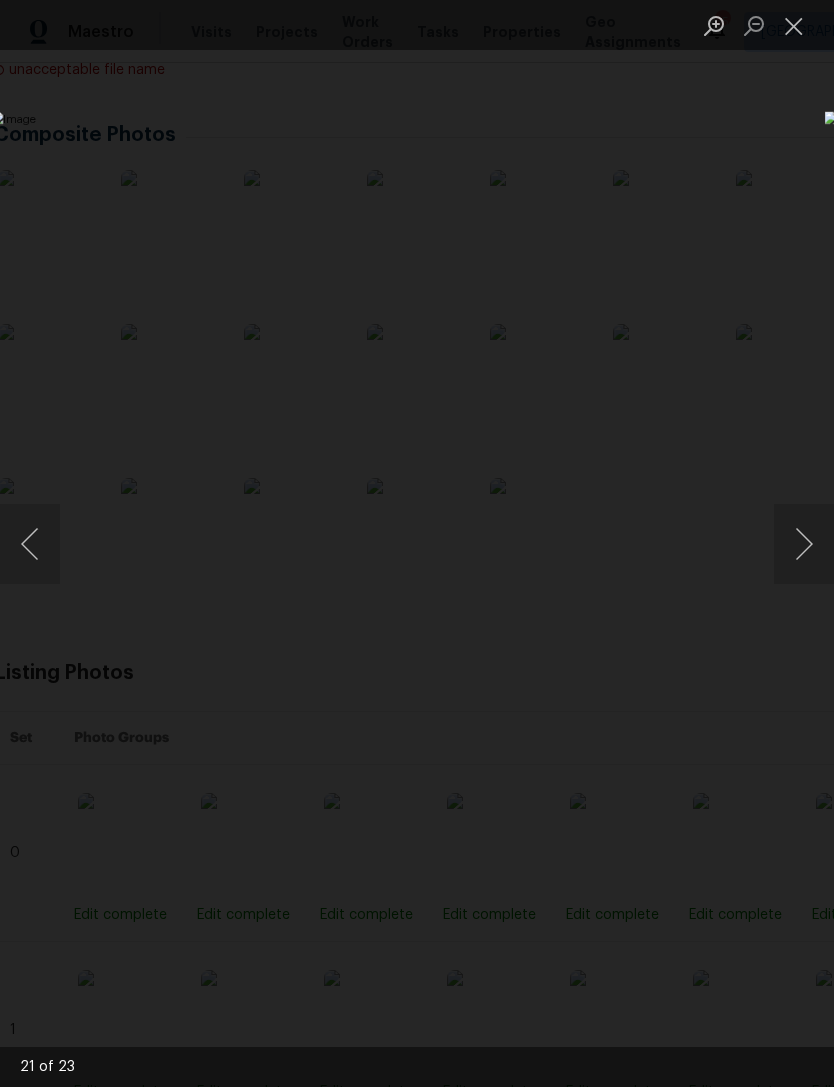 click at bounding box center (30, 544) 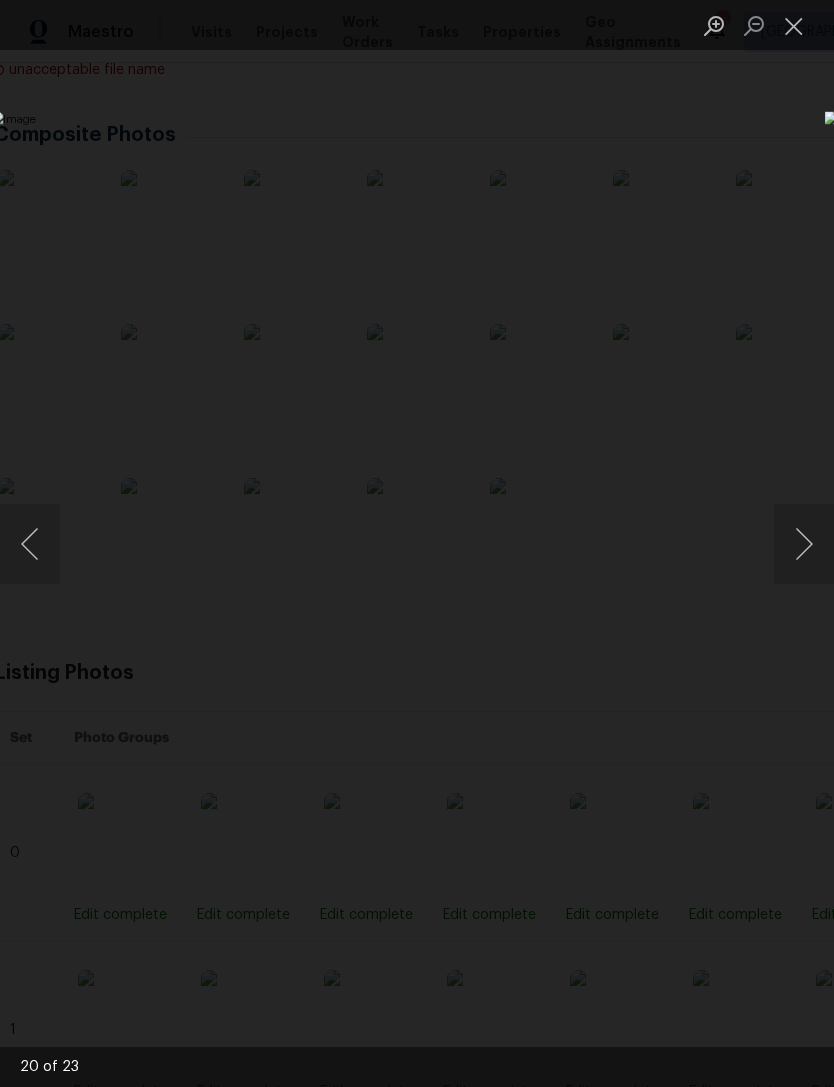 click at bounding box center (804, 544) 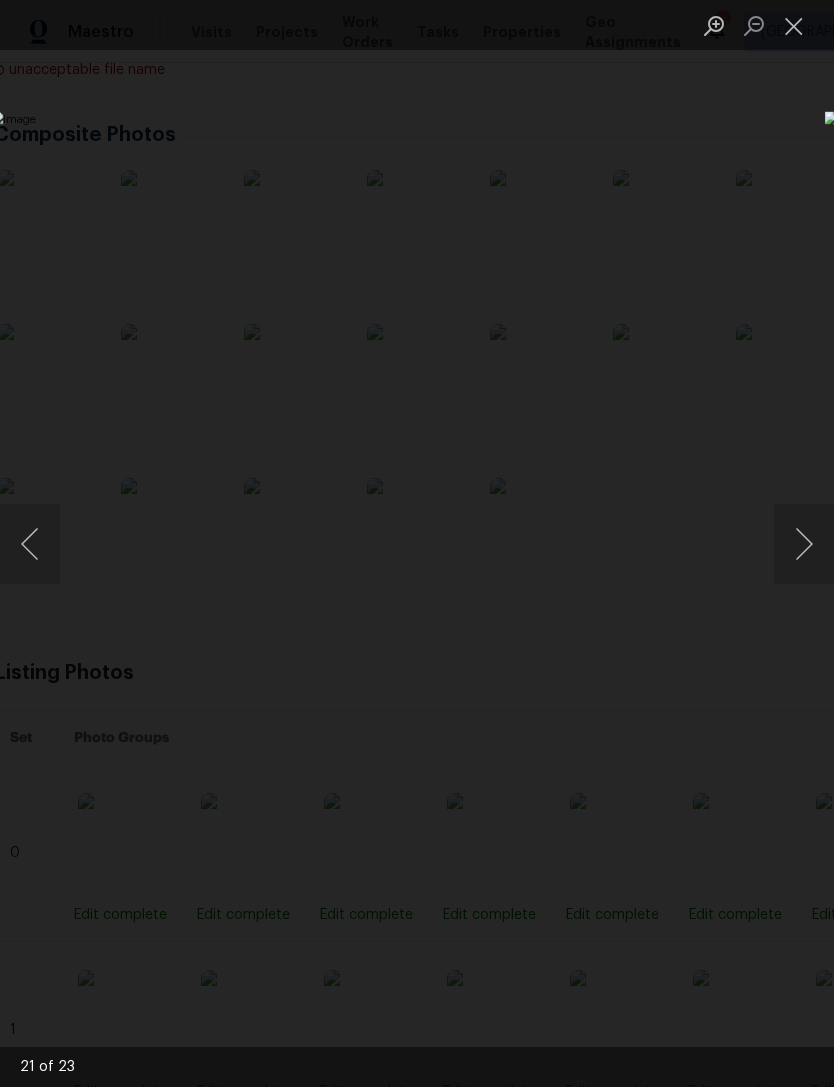click at bounding box center (417, 543) 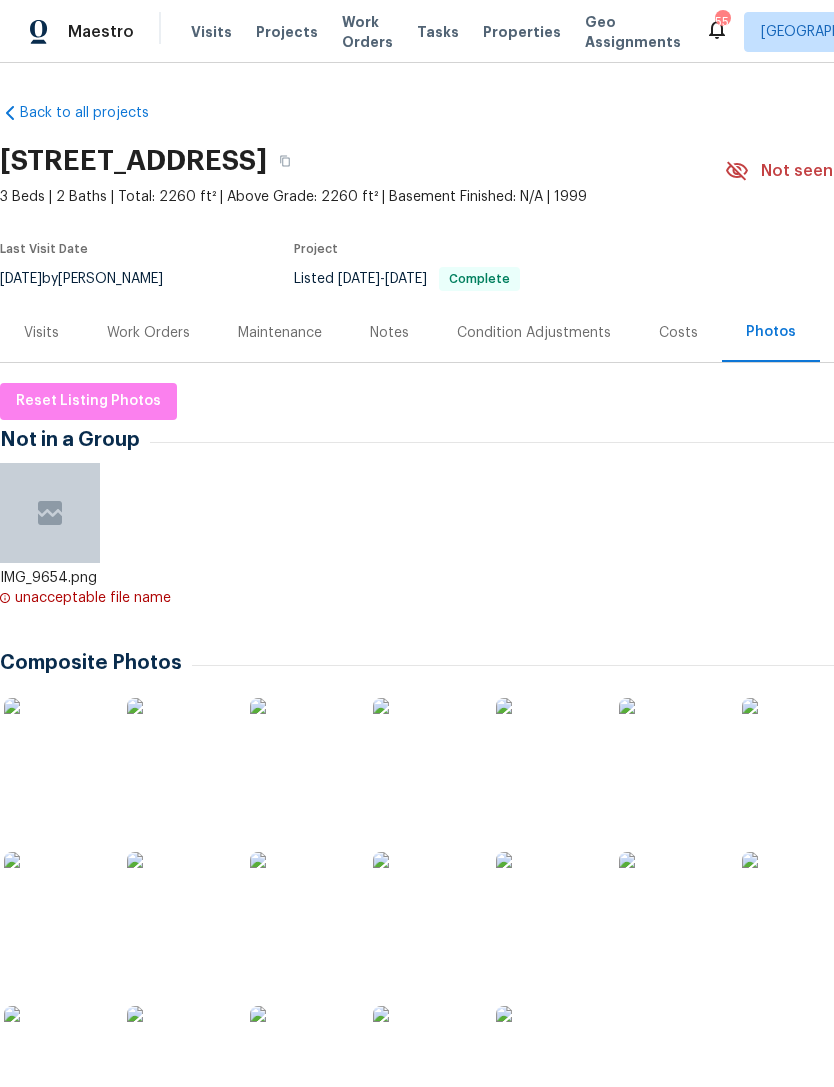 scroll, scrollTop: 0, scrollLeft: 0, axis: both 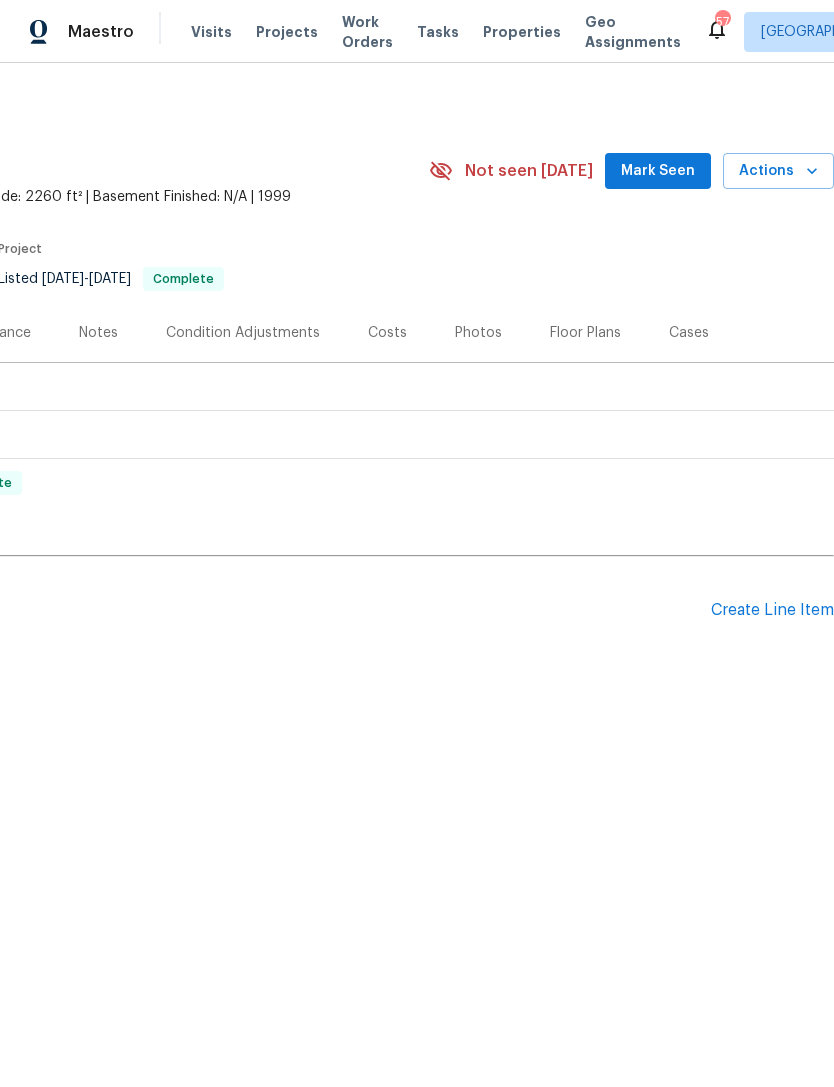 click on "Create Line Item" at bounding box center (772, 610) 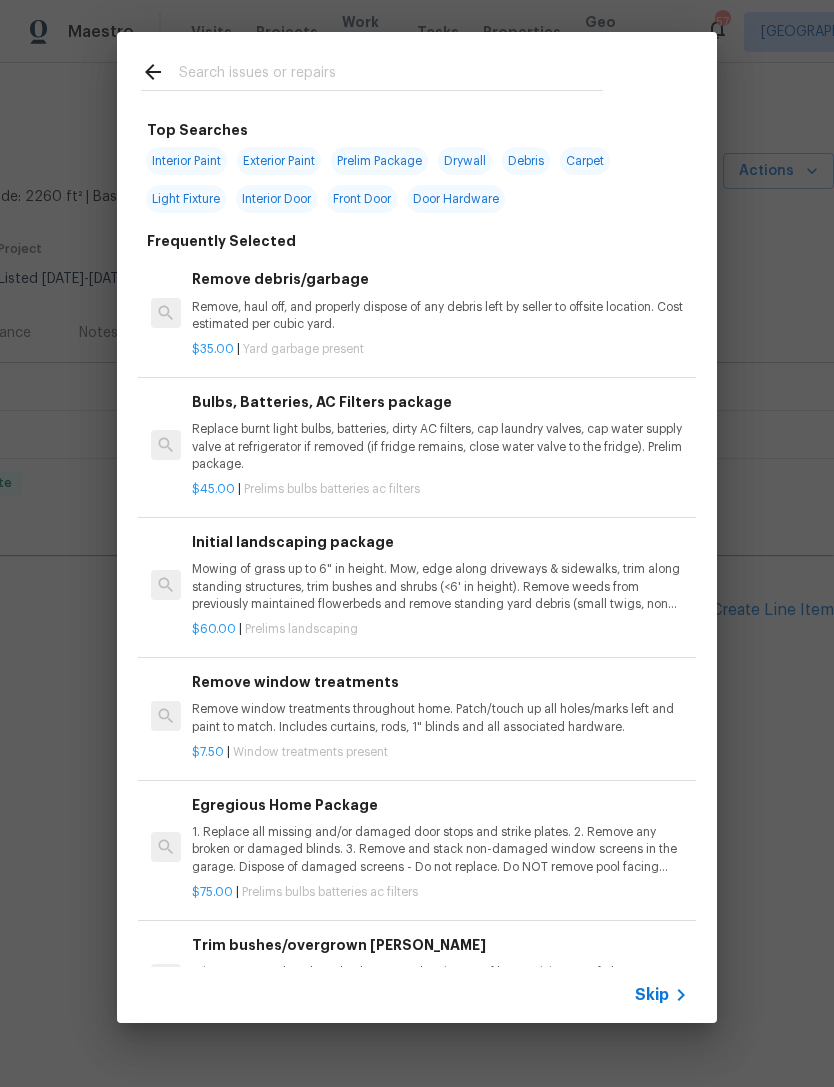 click at bounding box center [391, 75] 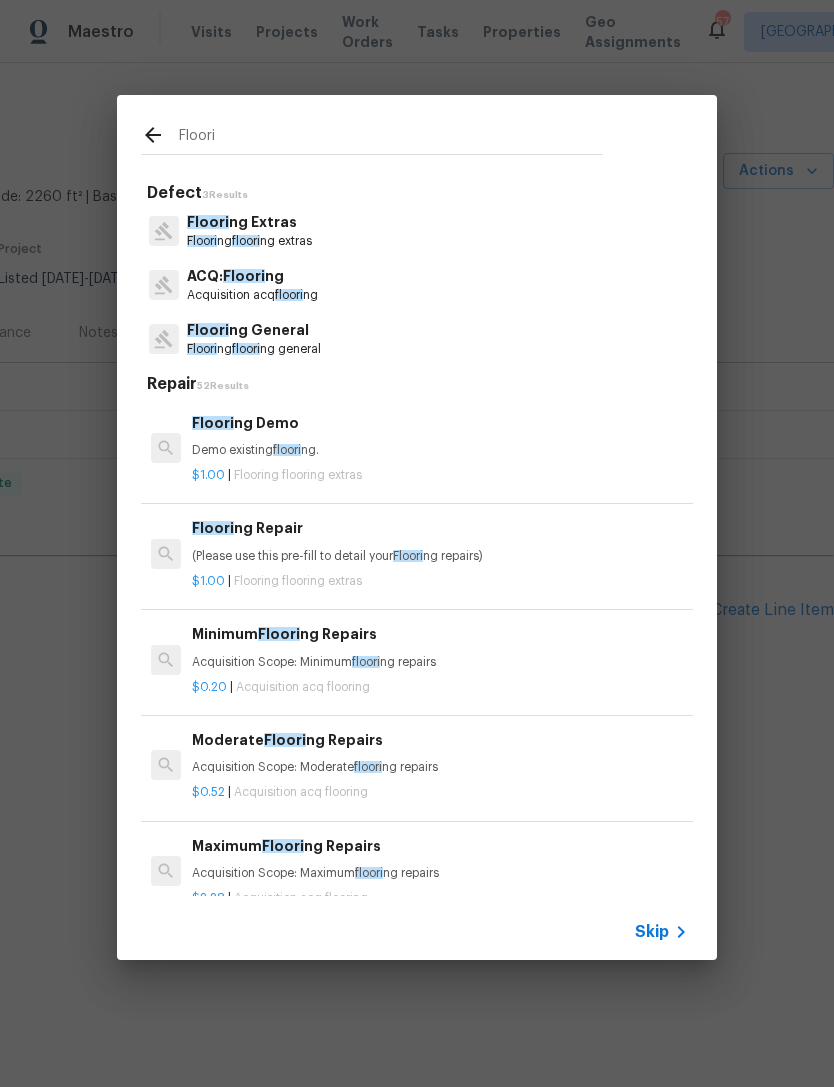 type on "Floori" 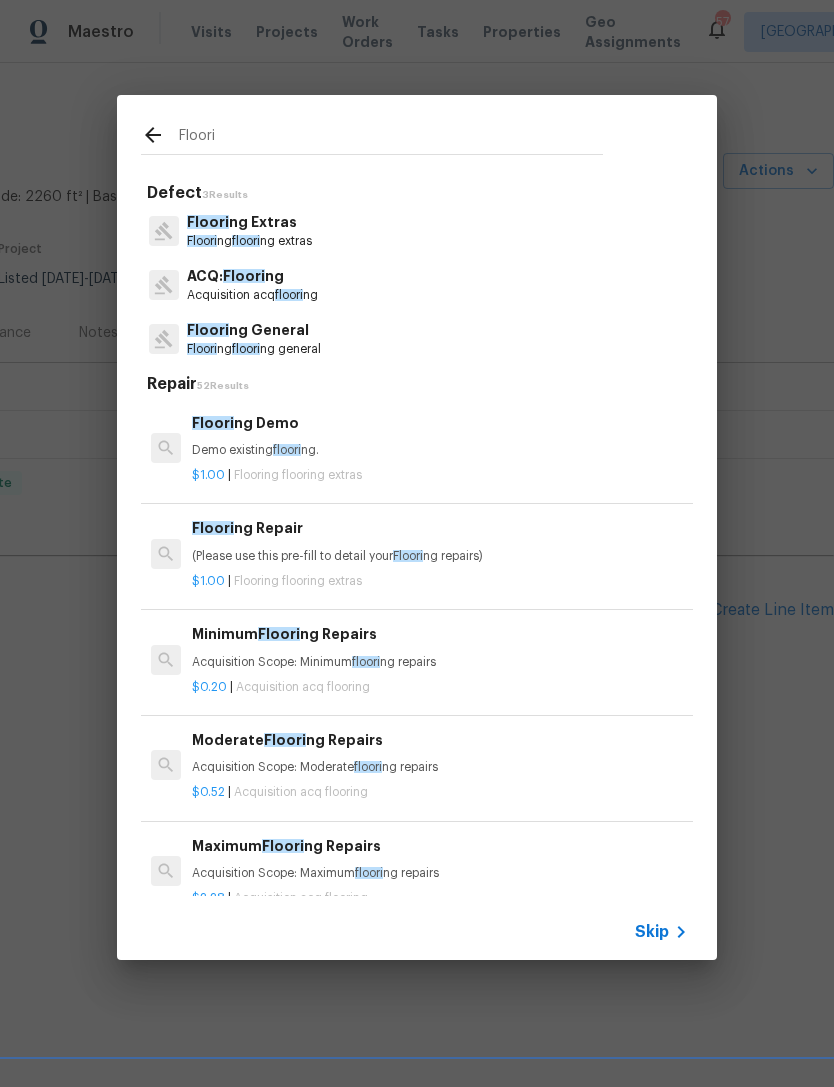 click on "Floori ng Extras Floori ng  floori ng extras" at bounding box center (417, 231) 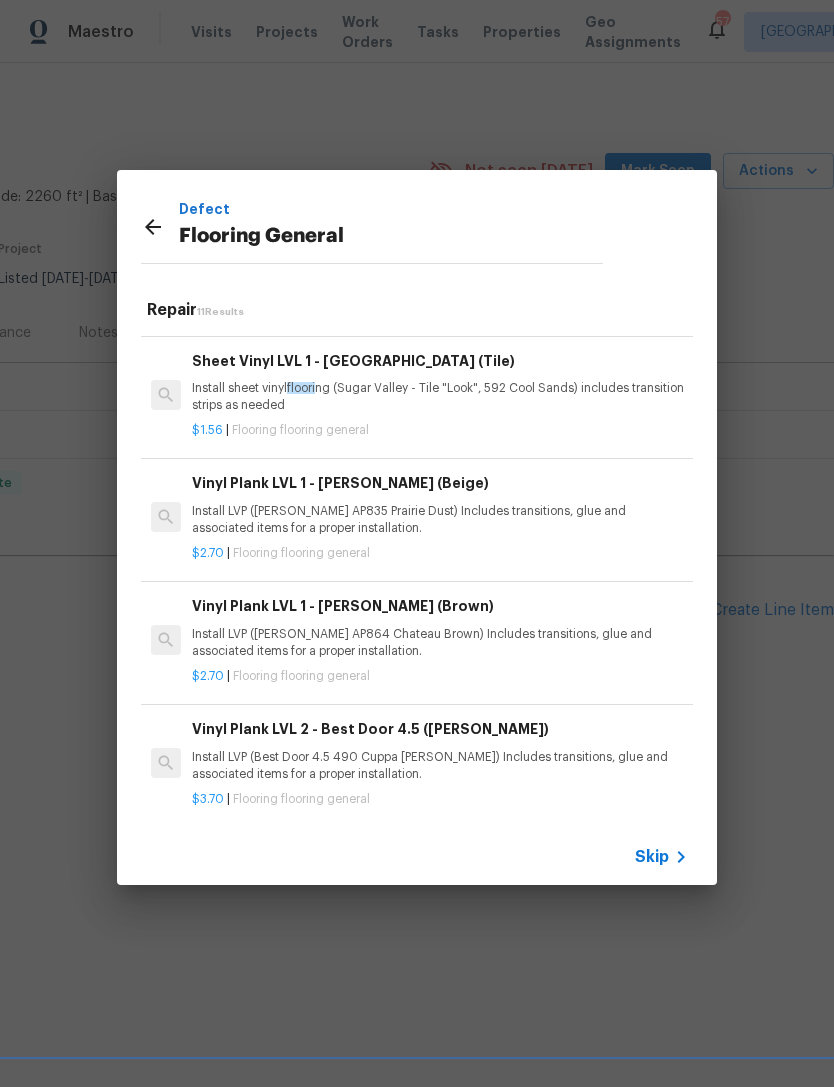 scroll, scrollTop: 234, scrollLeft: 0, axis: vertical 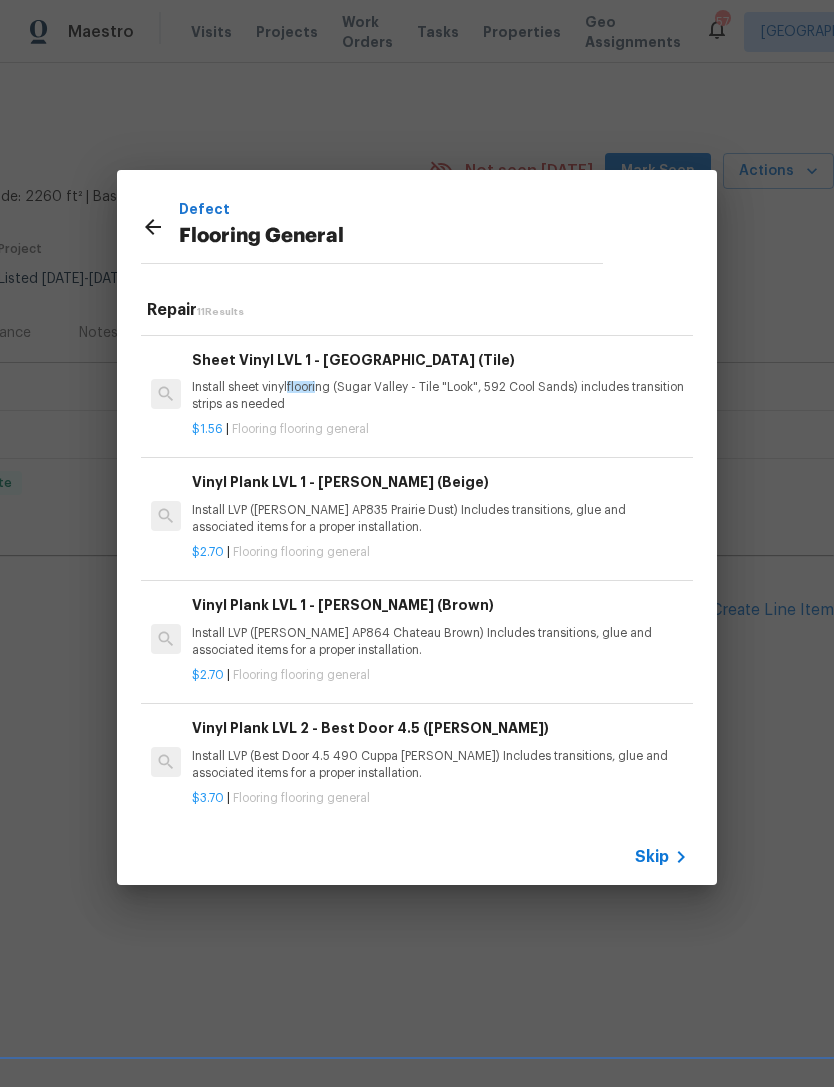 click 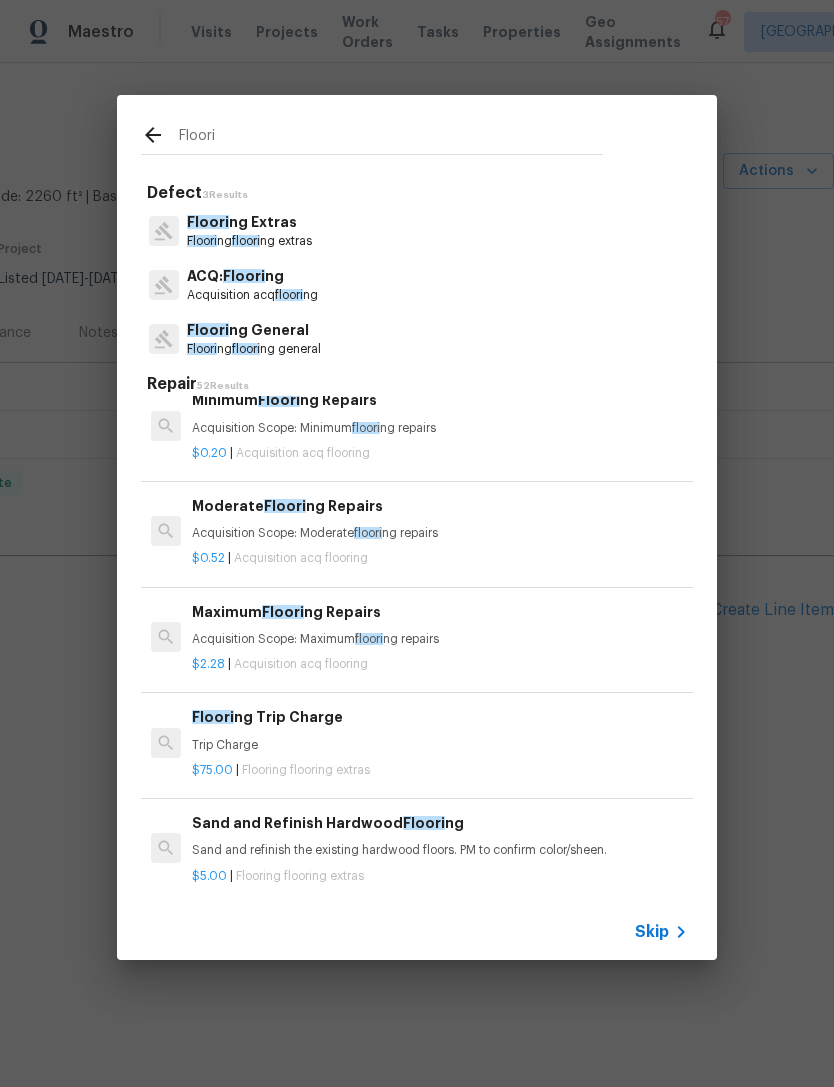 click on "Floori" at bounding box center (391, 138) 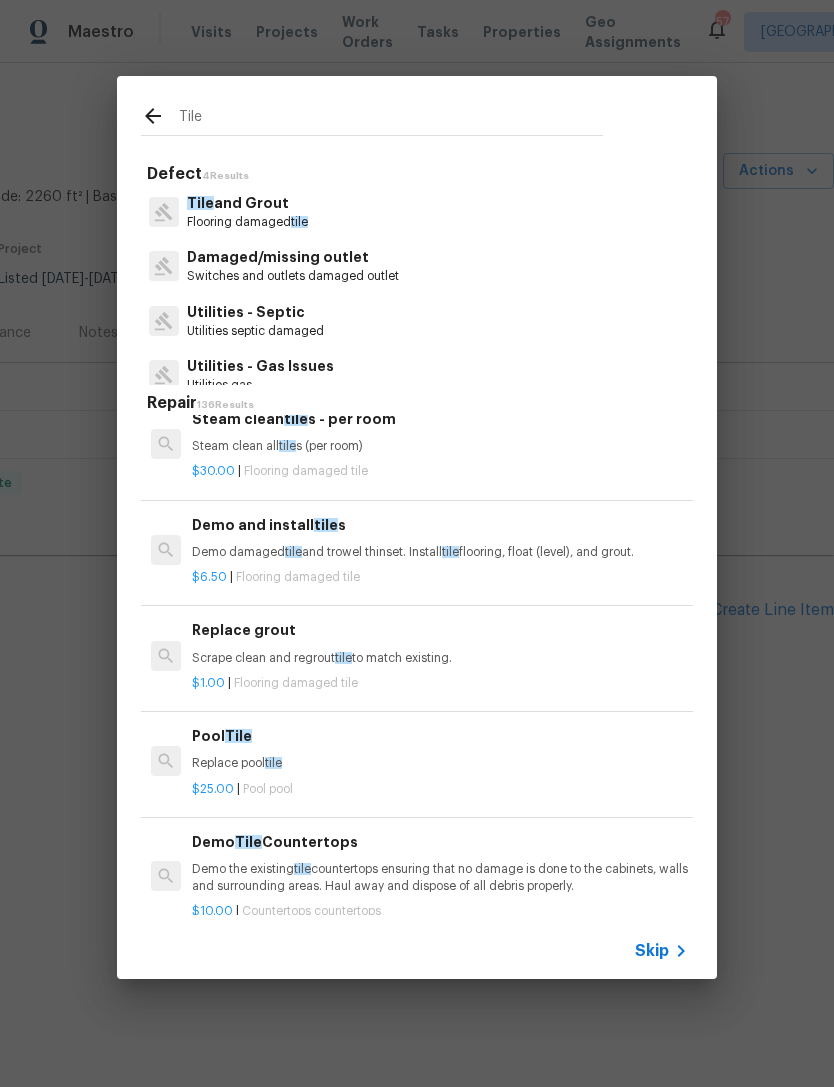 type on "Tile" 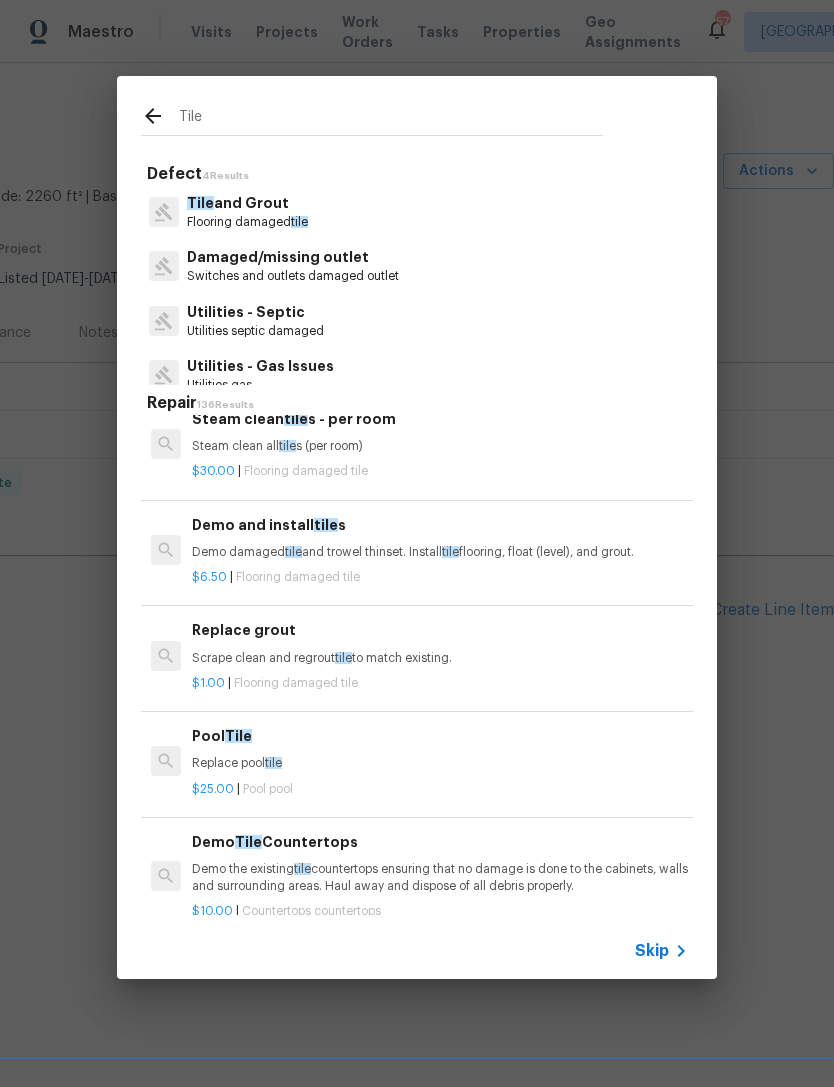 click on "Tile Defect  4  Results Tile  and Grout Flooring damaged  tile Damaged/missing outlet Switches and outlets damaged outlet Utilities - Septic Utilities septic damaged Utilities - Gas Issues Utilities gas Repair  136  Results Demo  tile Demo  tile  and thinset $1.00   |   Flooring damaged tile Install  tile Install  tile  flooring, float (level), and grout. $5.50   |   Flooring damaged tile Steam clean  tile s - per room Steam clean all  tile s (per room) $30.00   |   Flooring damaged tile Demo and install  tile s Demo damaged  tile  and trowel thinset. Install  tile  flooring, float (level), and grout. $6.50   |   Flooring damaged tile Replace grout Scrape clean and regrout  tile  to match existing. $1.00   |   Flooring damaged tile Pool  Tile Replace pool  tile $25.00   |   Pool pool Demo  Tile  Countertops Demo the existing  tile  countertops ensuring that no damage is done to the cabinets, walls and surrounding areas. Haul away and dispose of all debris properly. $10.00   |   Countertops countertops tile )" at bounding box center [417, 527] 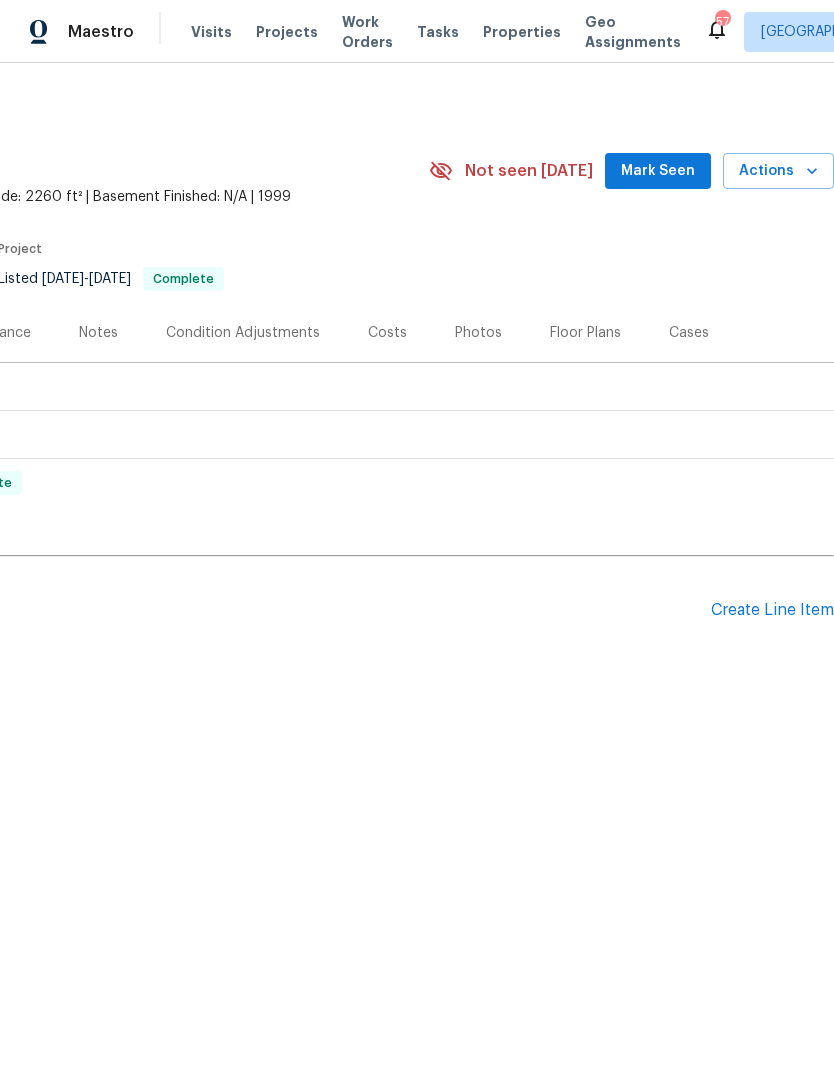 click on "Photos" at bounding box center (478, 333) 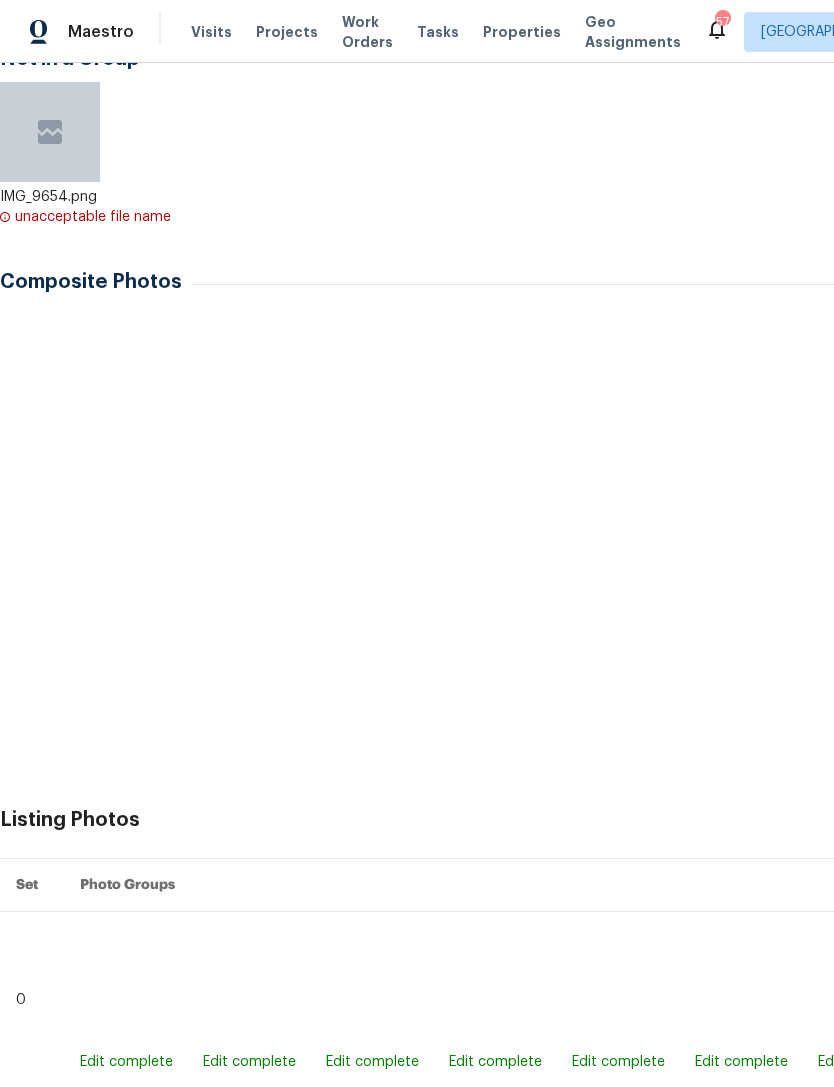 scroll, scrollTop: 381, scrollLeft: 0, axis: vertical 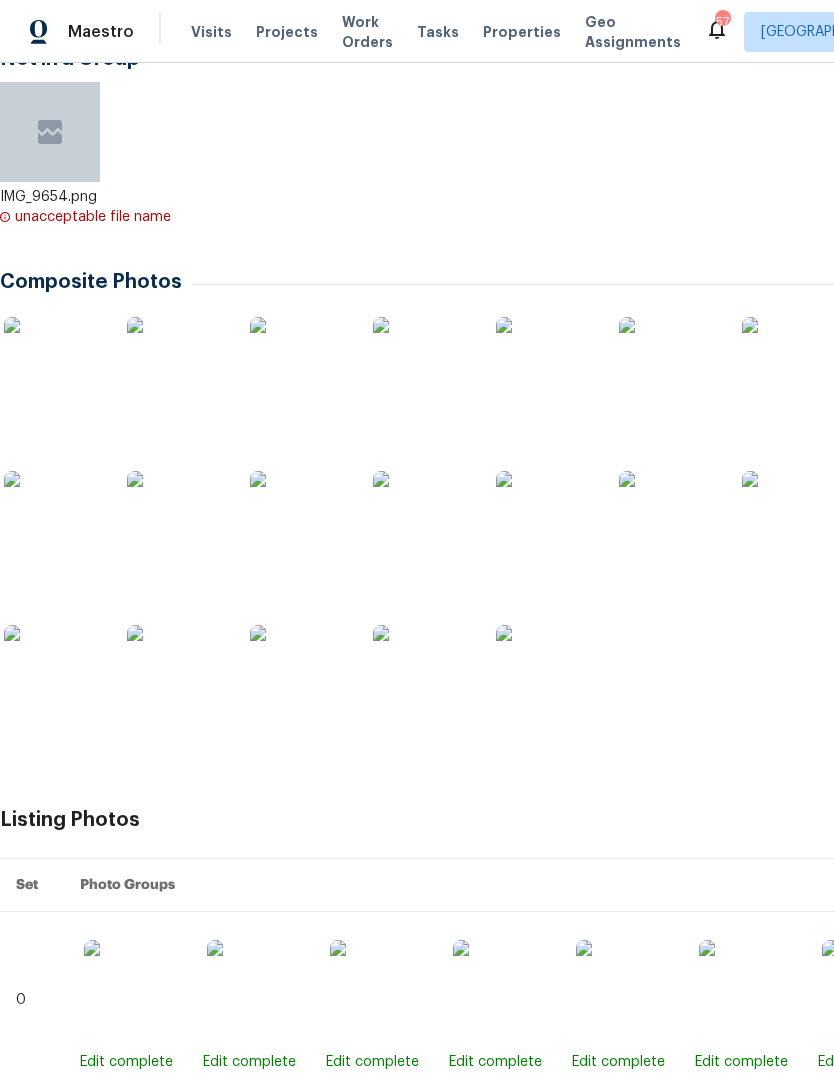 click at bounding box center (300, 675) 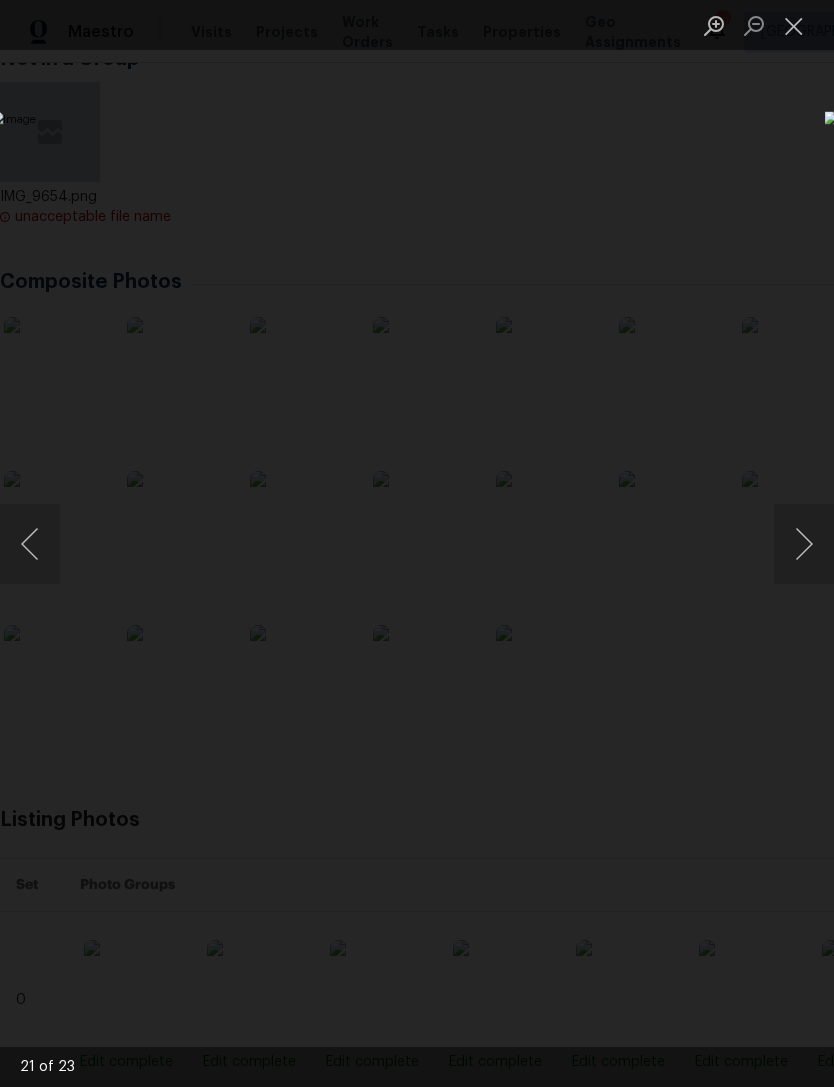 click at bounding box center [322, 543] 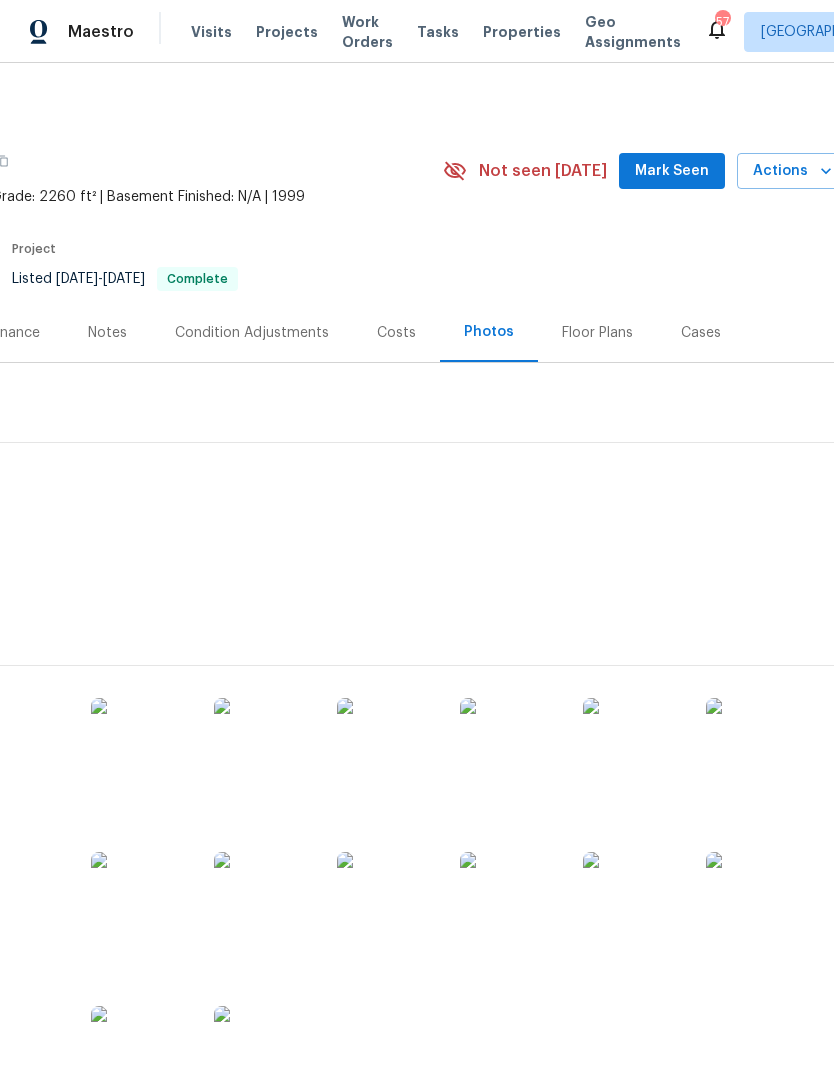 scroll, scrollTop: 0, scrollLeft: 283, axis: horizontal 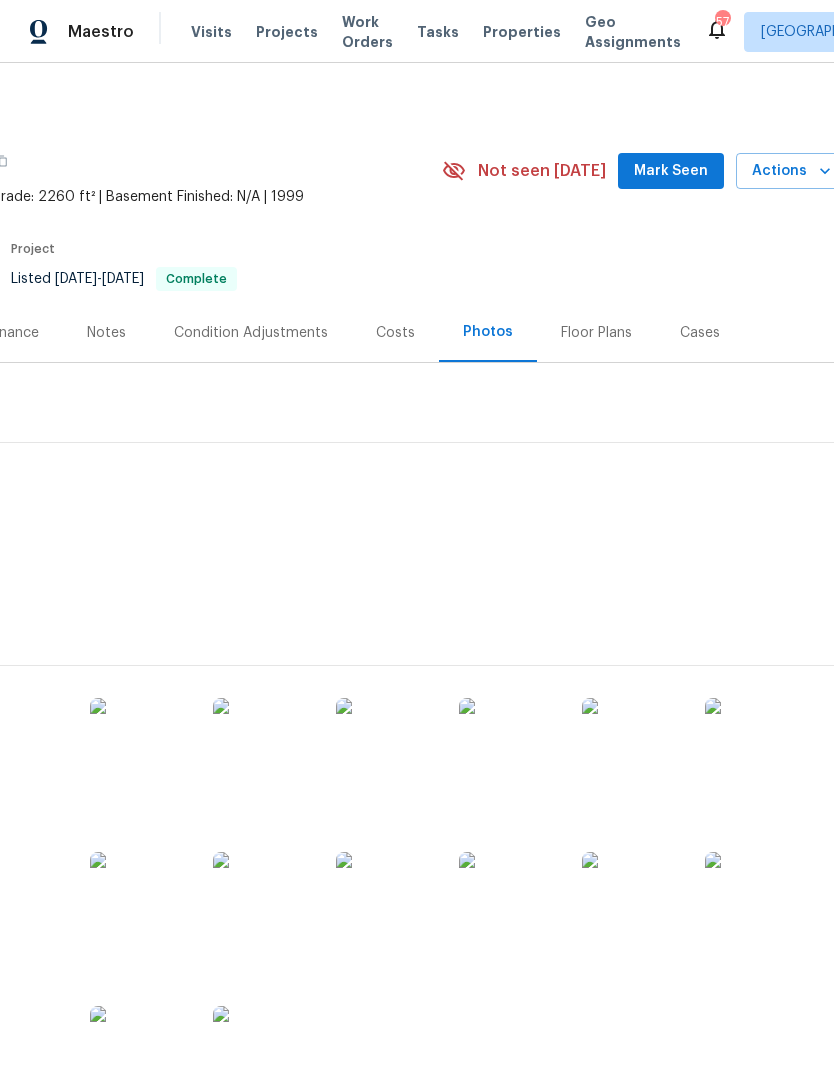 click at bounding box center [17, 1056] 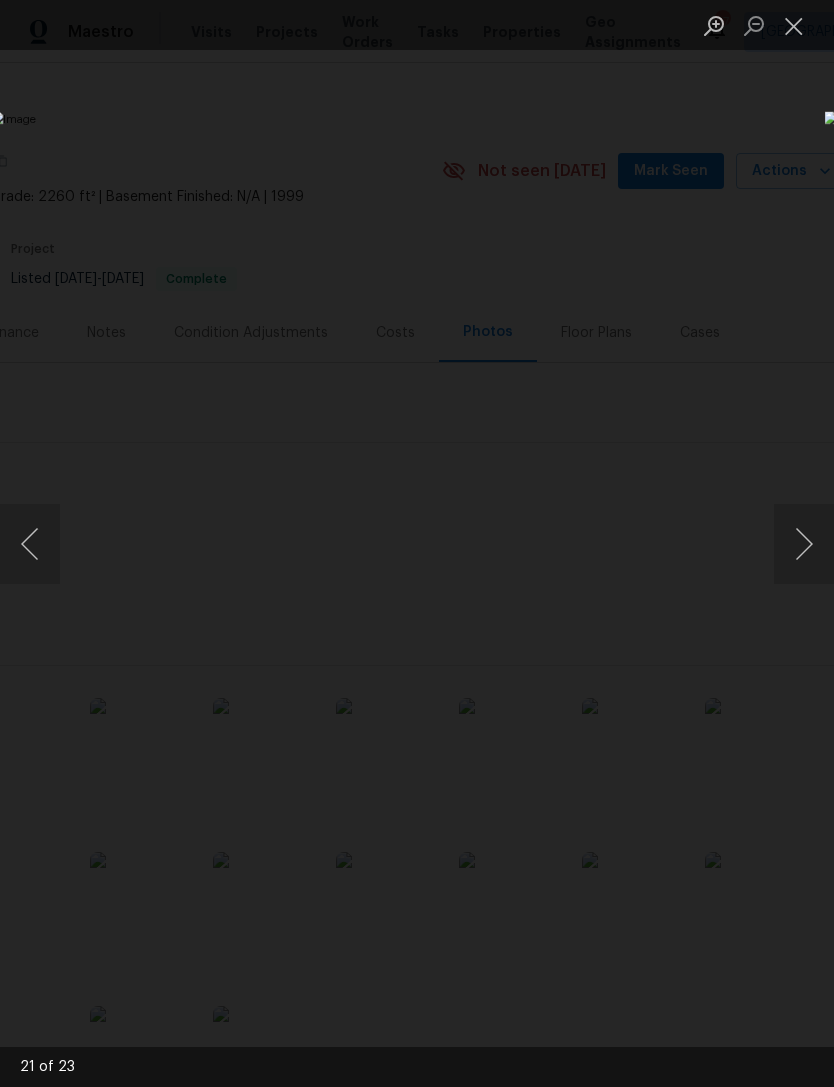 click at bounding box center [804, 544] 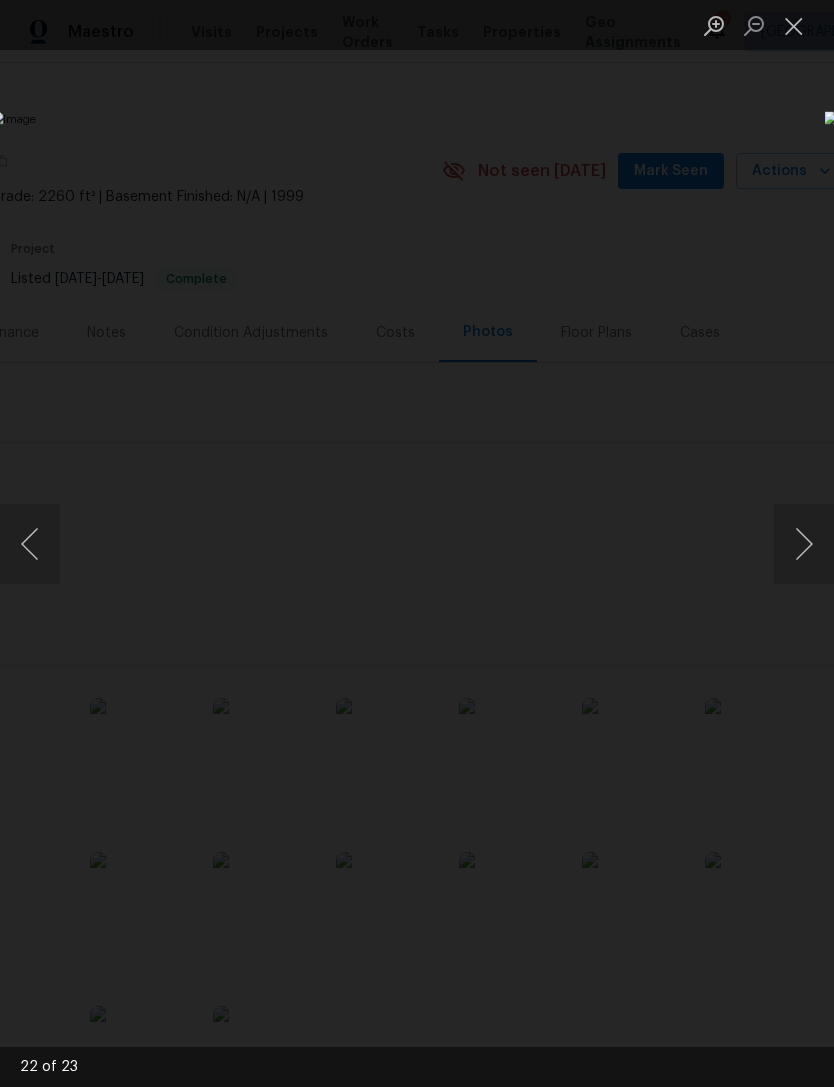 click at bounding box center [417, 543] 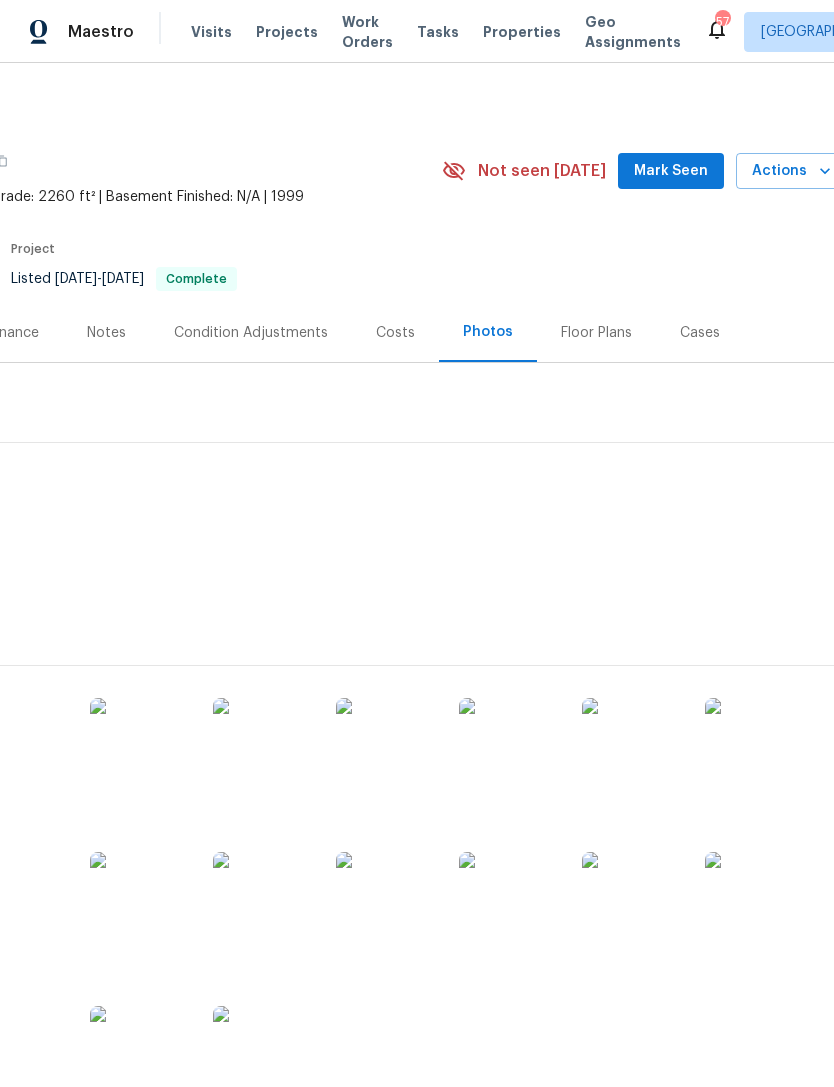 click on "Notes" at bounding box center [106, 332] 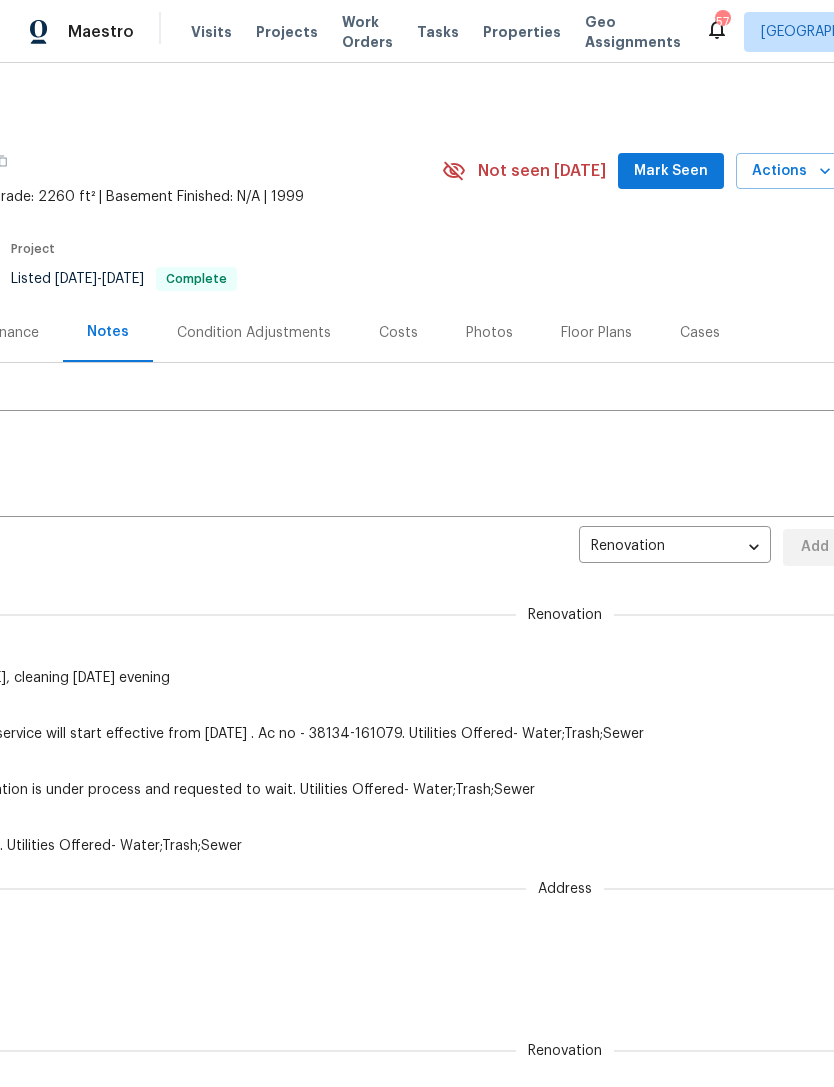 click on "Maintenance" at bounding box center (-3, 333) 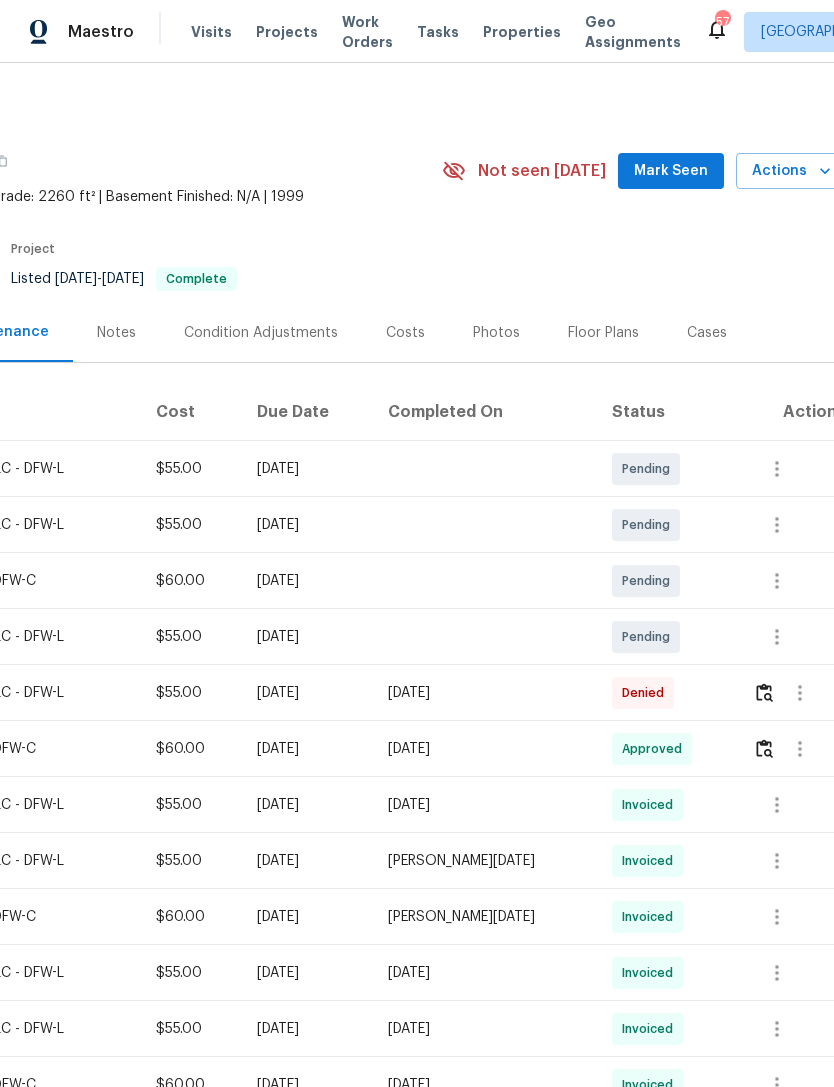 click on "Condition Adjustments" at bounding box center [261, 333] 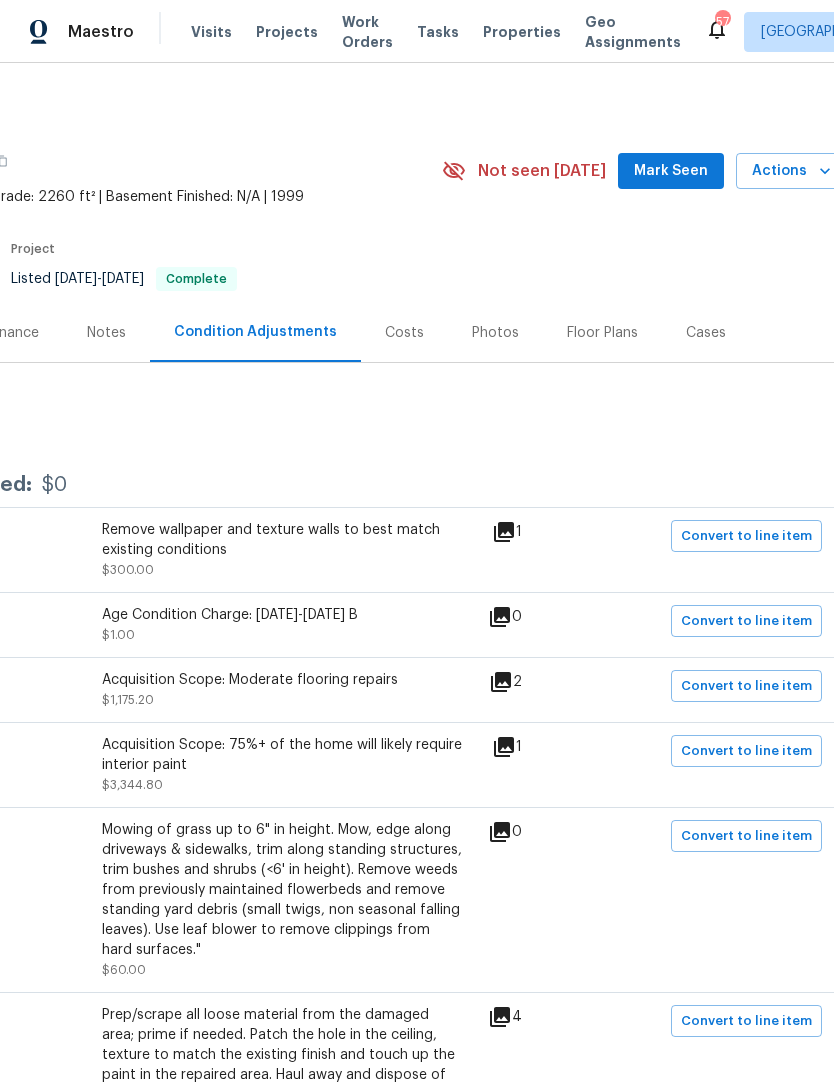 click on "Photos" at bounding box center (495, 333) 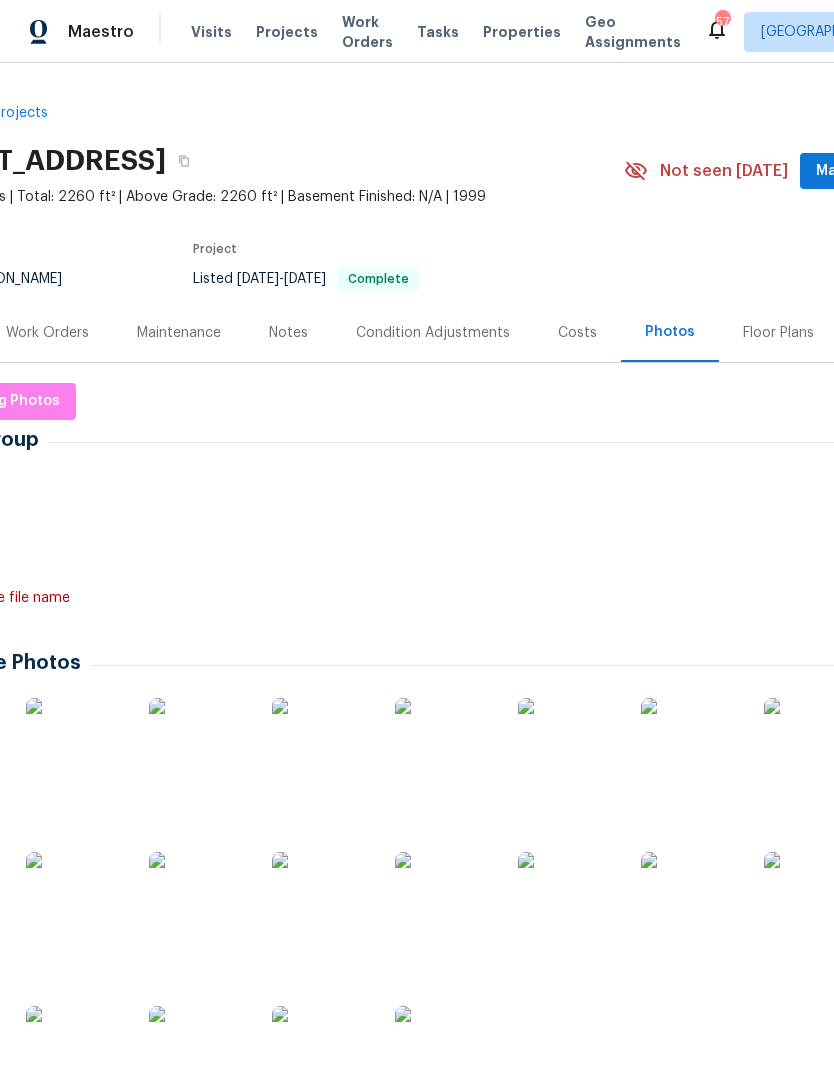 scroll, scrollTop: 3, scrollLeft: 115, axis: both 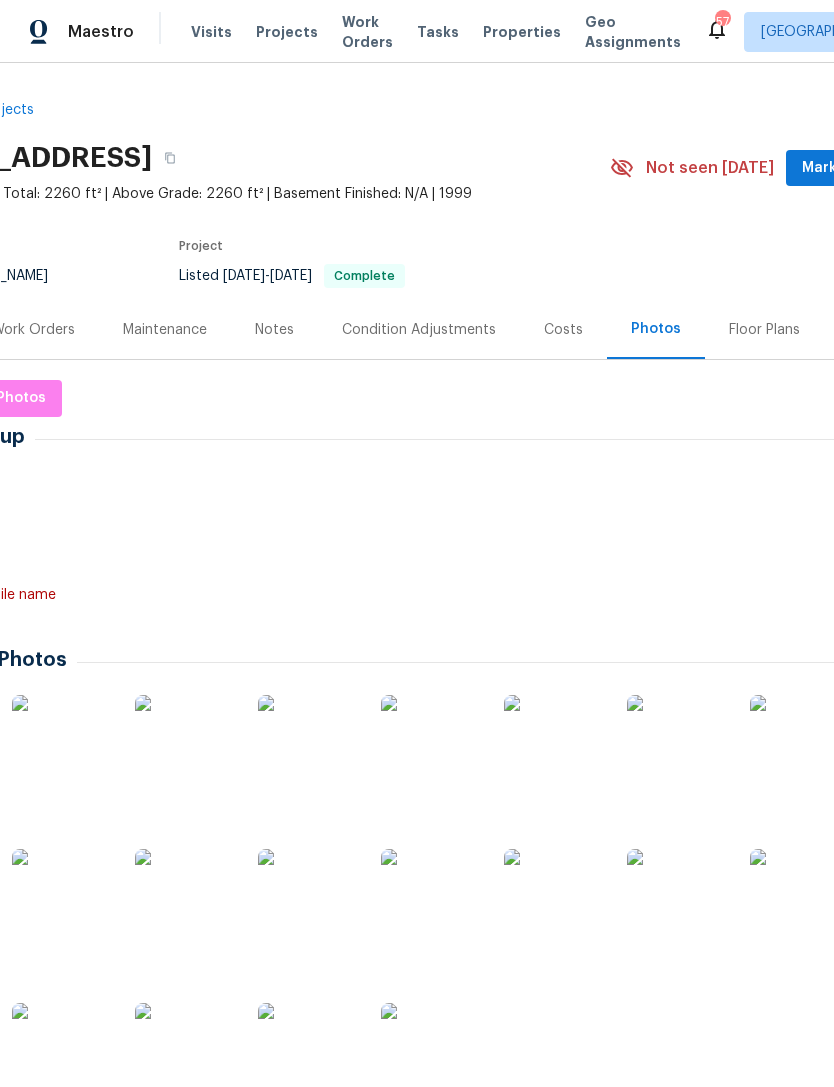click on "Work Orders" at bounding box center [33, 330] 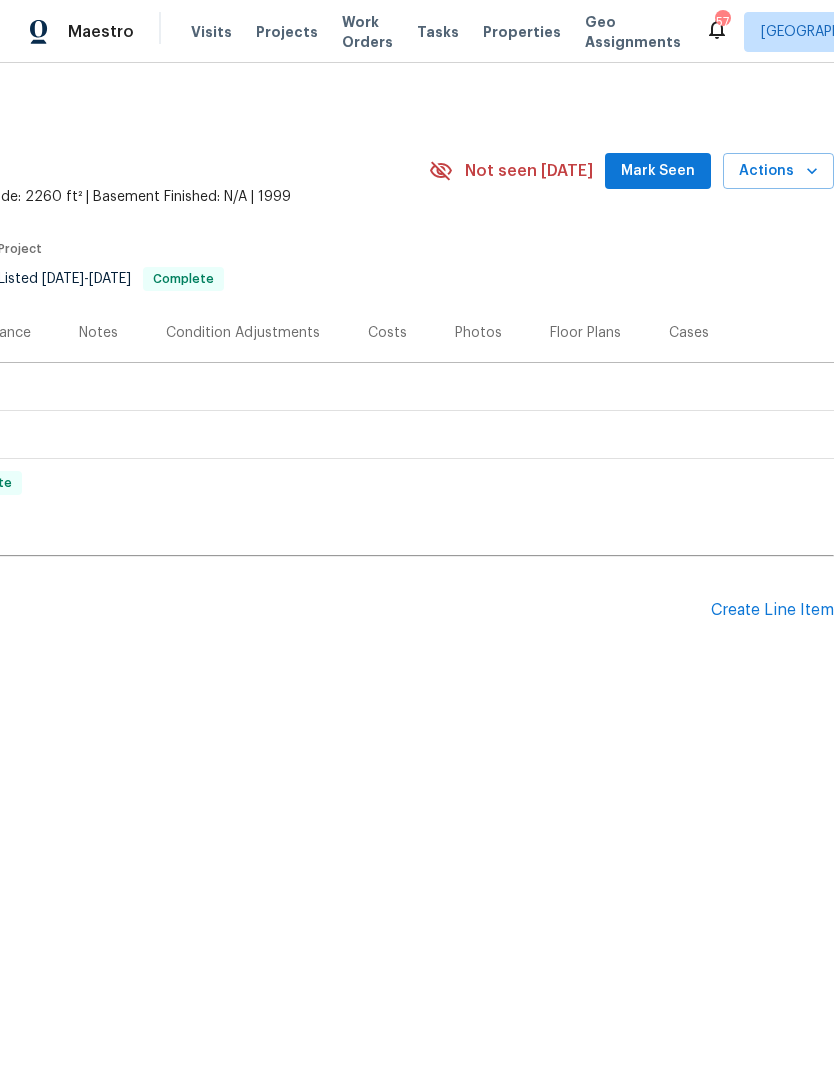 scroll, scrollTop: 0, scrollLeft: 296, axis: horizontal 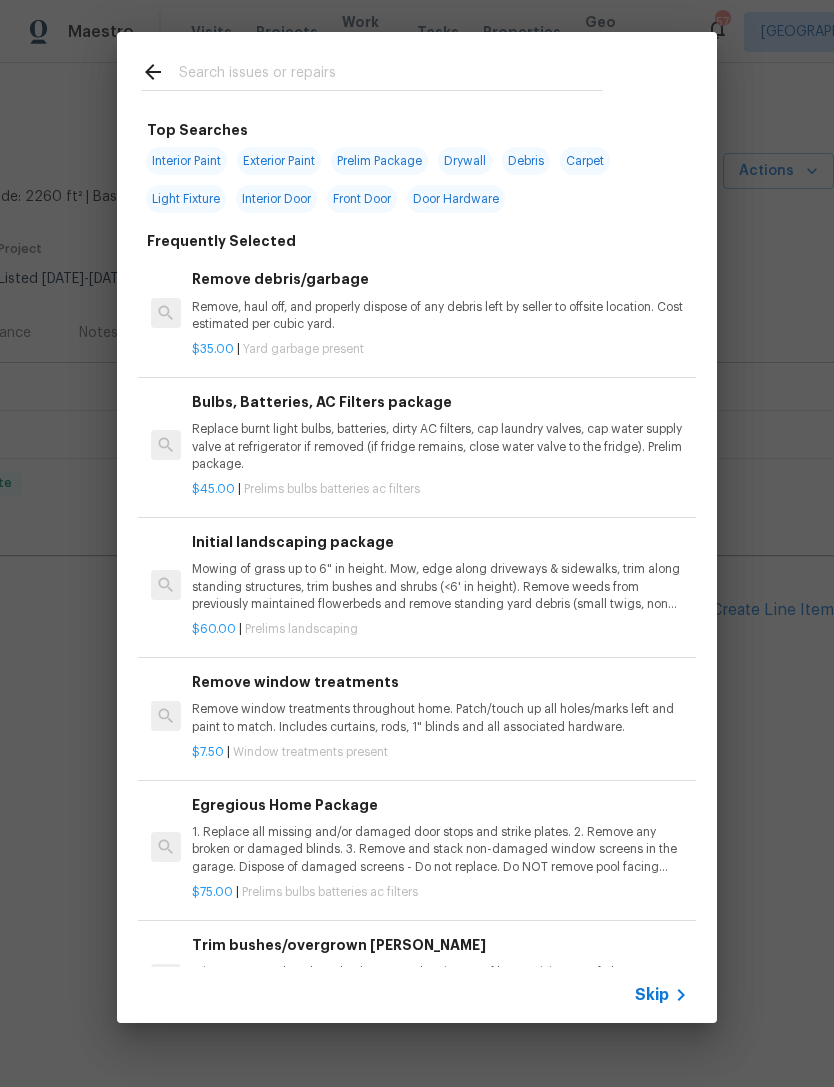 click at bounding box center (391, 75) 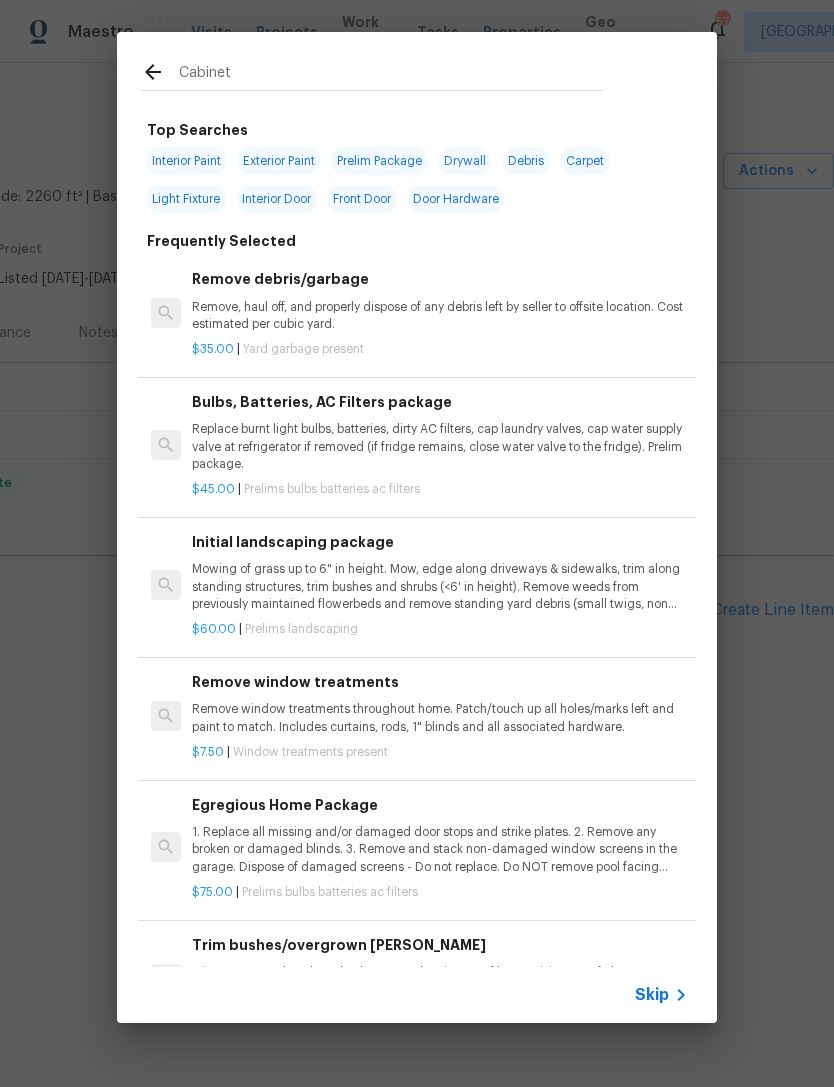 type on "Cabinet" 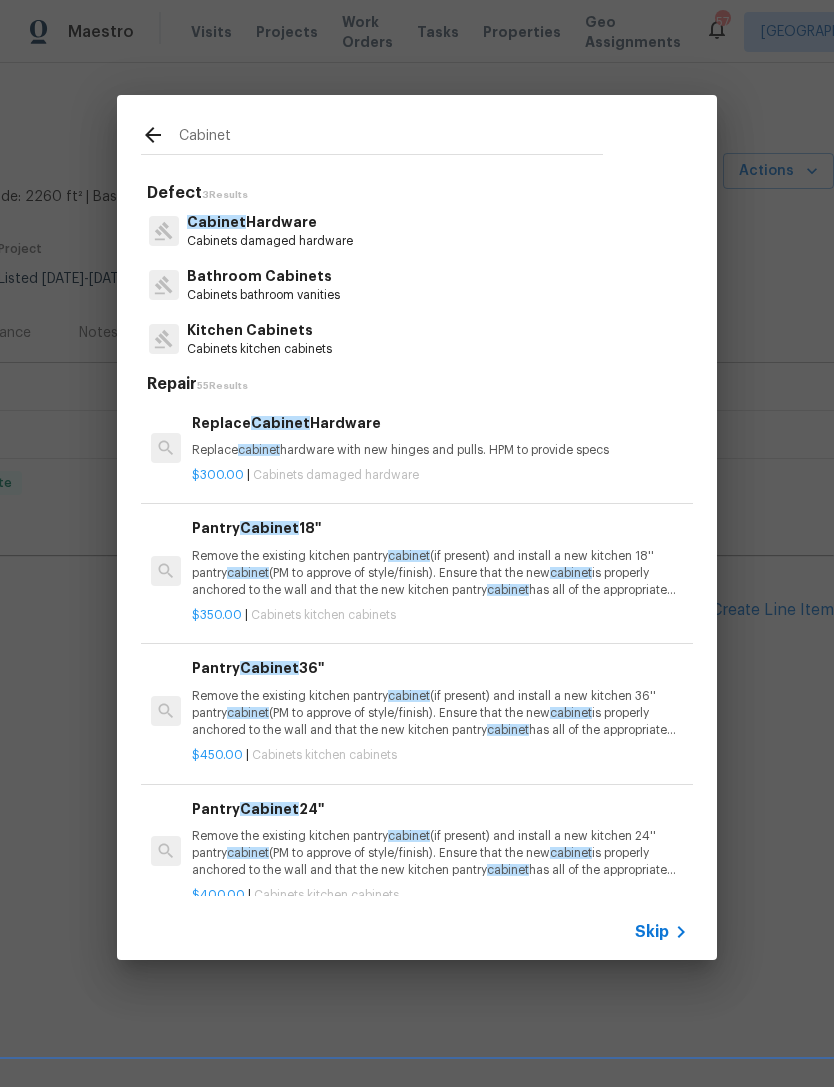 click on "Cabinets damaged hardware" at bounding box center [270, 241] 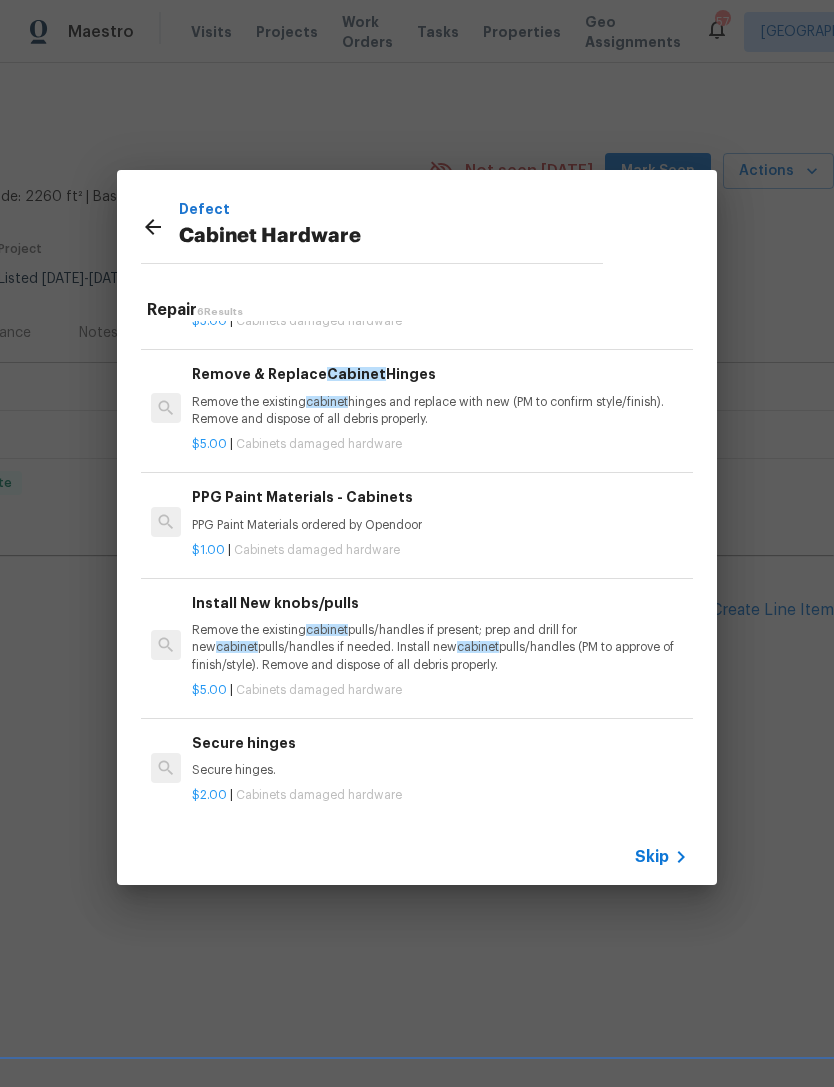 scroll, scrollTop: 184, scrollLeft: 0, axis: vertical 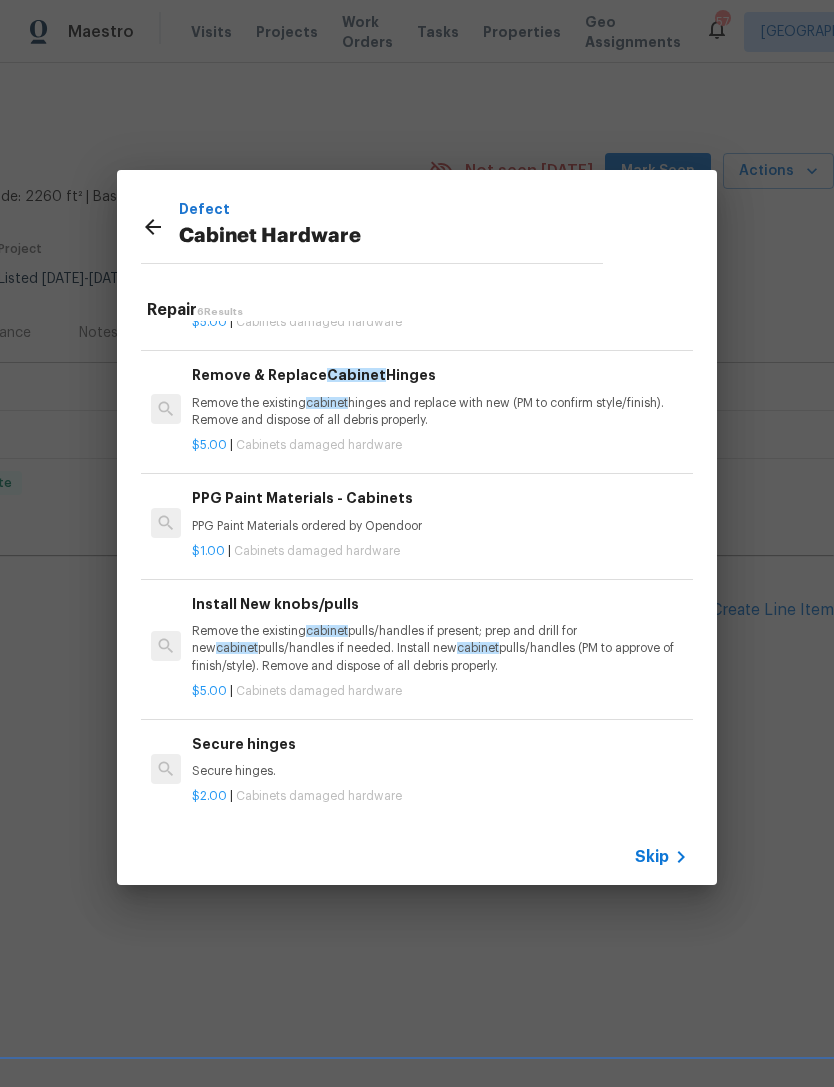 click 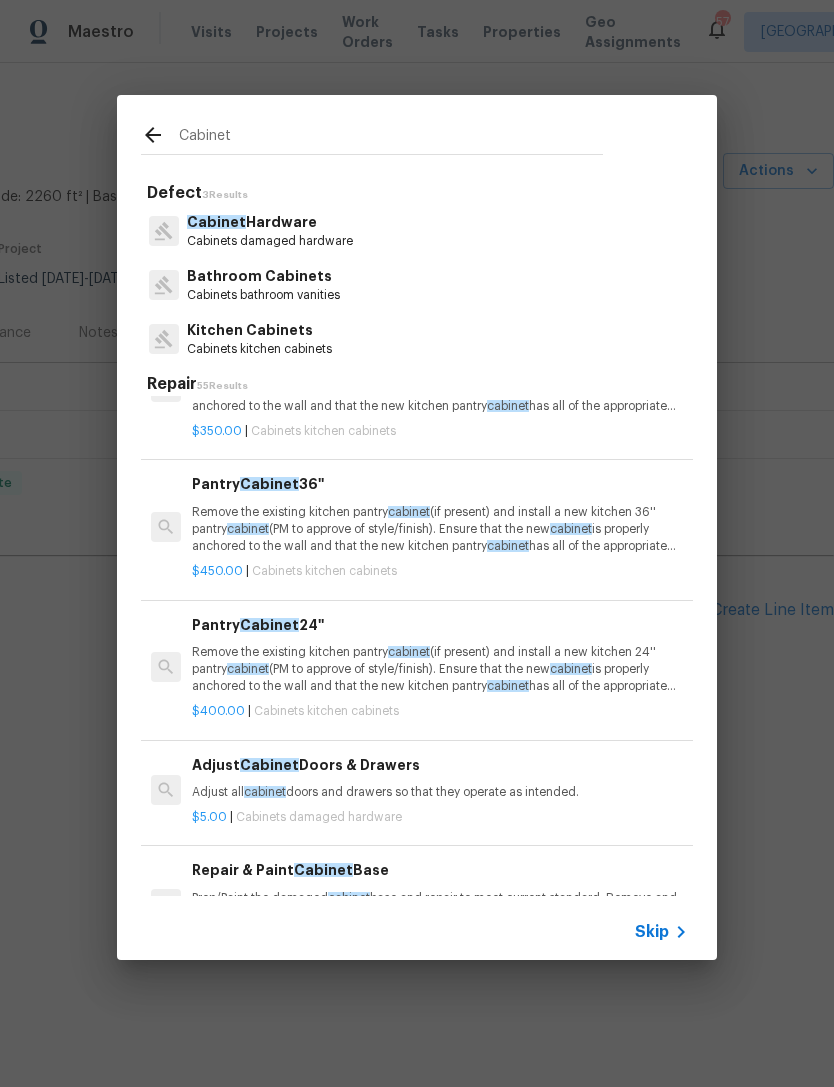 click on "Cabinet" at bounding box center (391, 138) 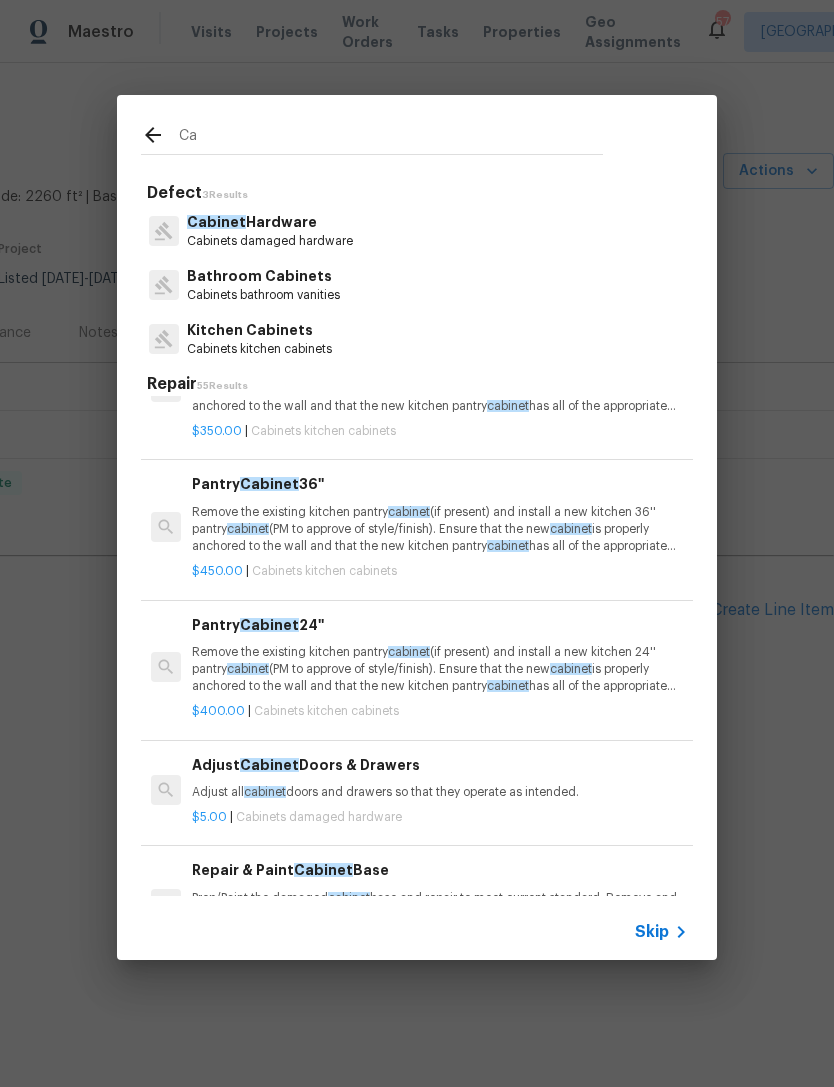 type on "C" 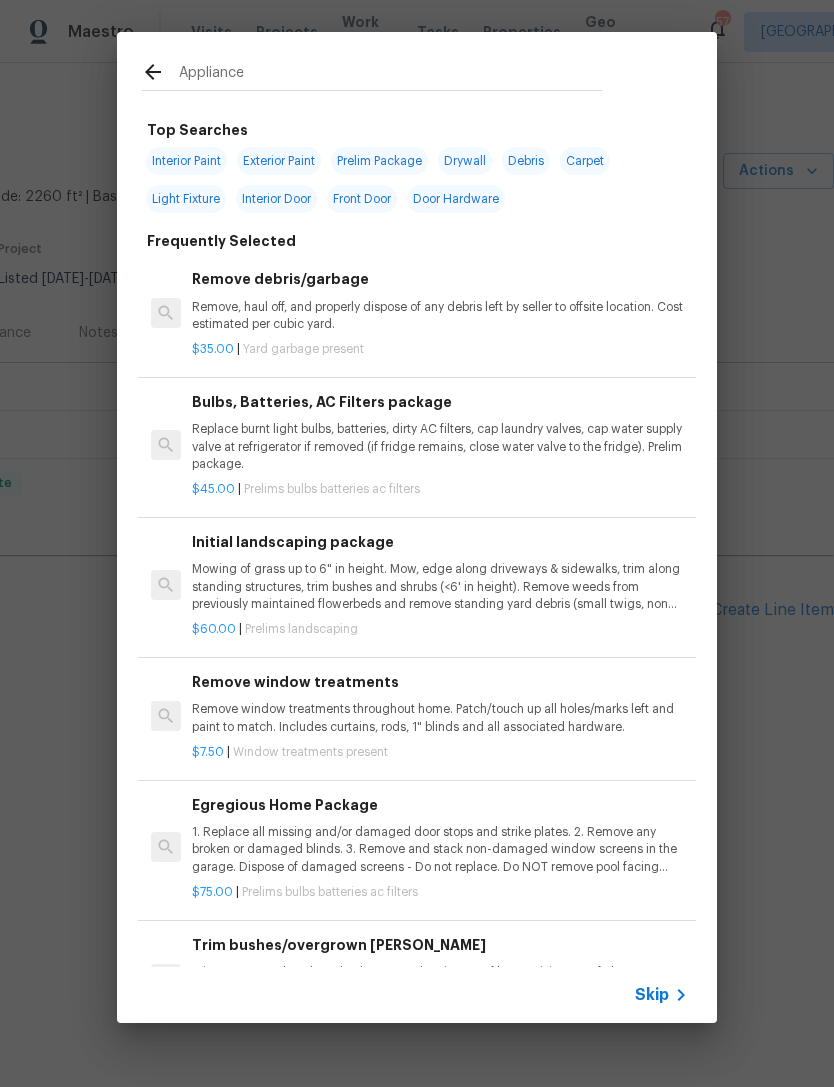 type on "Appliances" 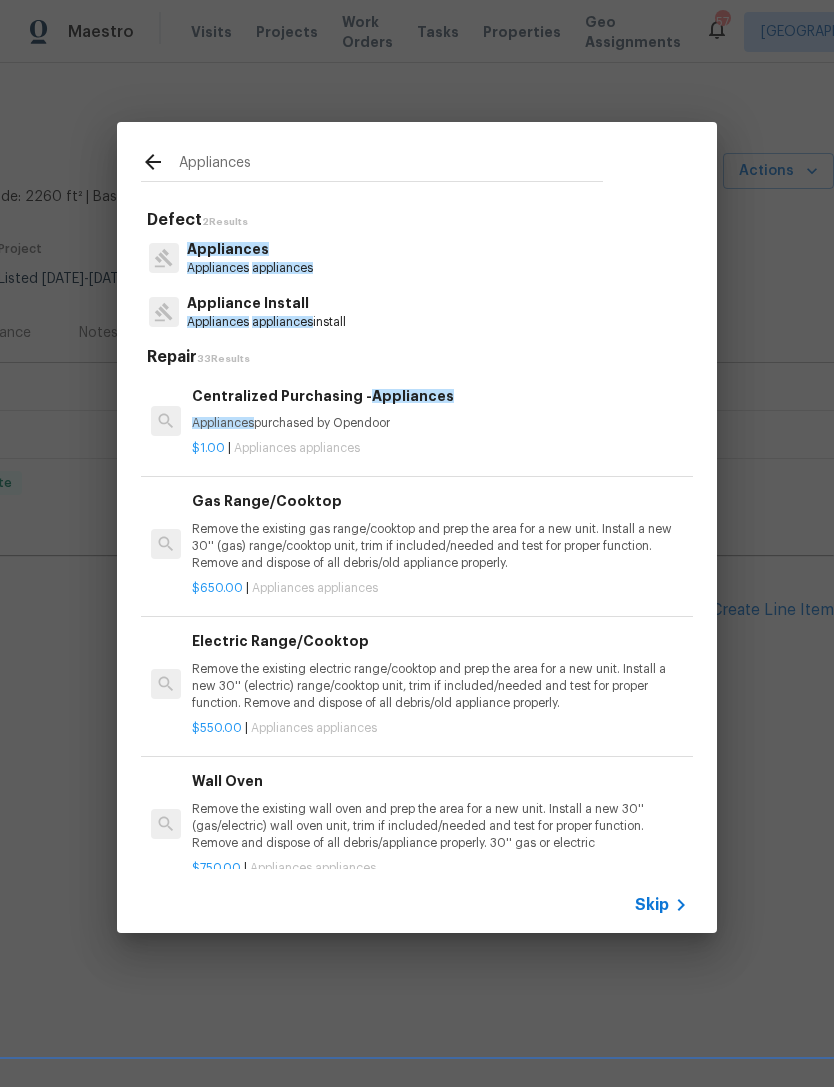 click on "appliances" at bounding box center [282, 268] 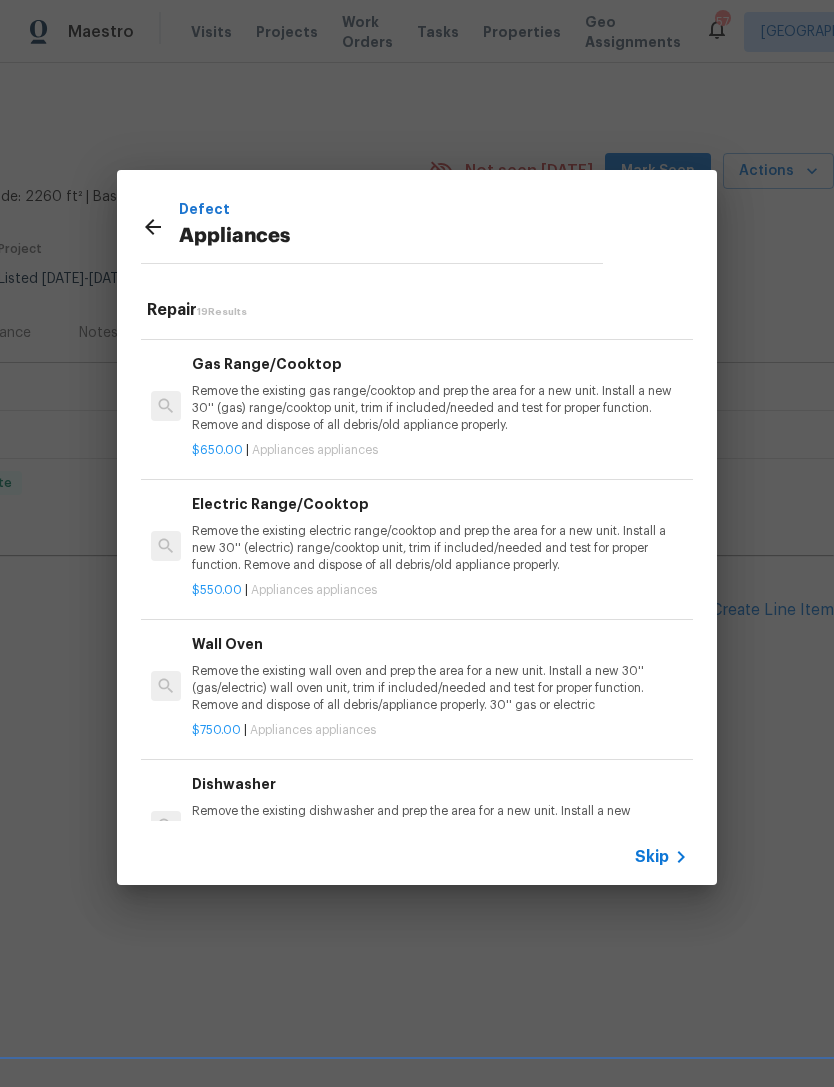 scroll, scrollTop: 92, scrollLeft: 0, axis: vertical 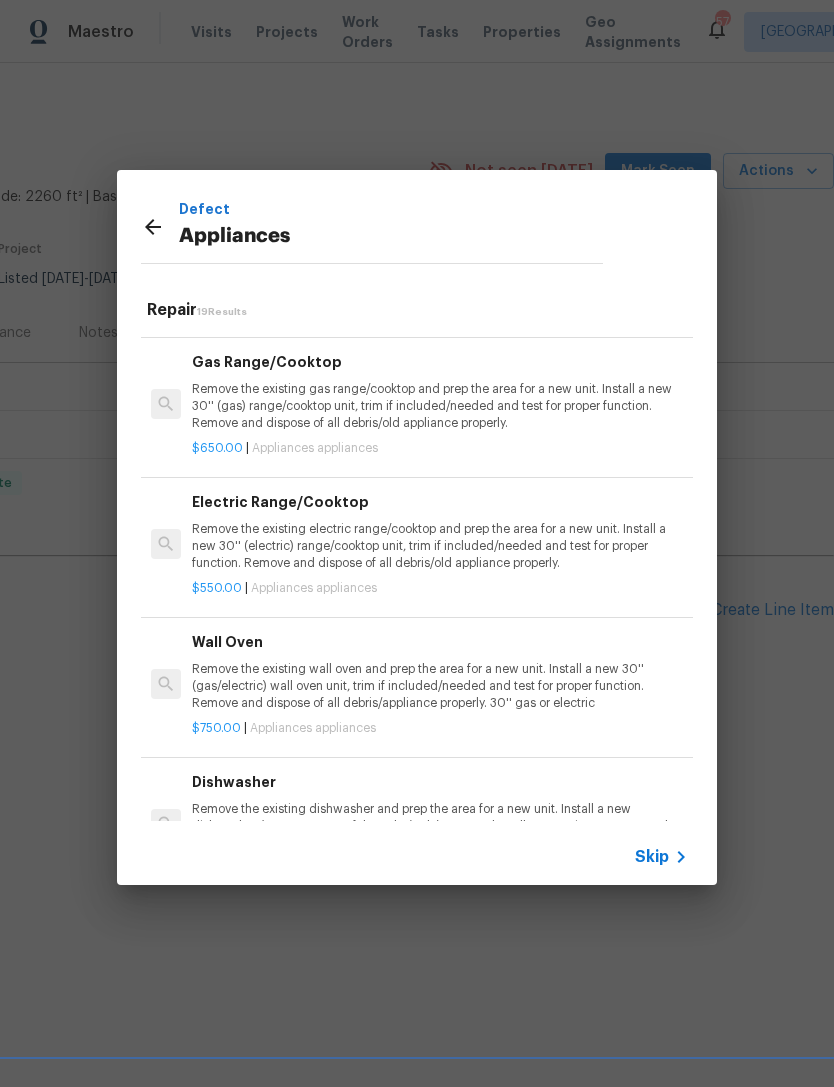 click on "Defect Appliances Repair  19  Results Centralized Purchasing -  Appliances Appliances  purchased by Opendoor $1.00   |   Appliances appliances Gas Range/Cooktop Remove the existing gas range/cooktop and prep the area for a new unit. Install a new 30'' (gas) range/cooktop unit, trim if included/needed and test for proper function. Remove and dispose of all debris/old appliance properly. $650.00   |   Appliances appliances Electric Range/Cooktop Remove the existing electric range/cooktop and prep the area for a new unit. Install a new 30'' (electric) range/cooktop unit, trim if included/needed and test for proper function. Remove and dispose of all debris/old appliance properly. $550.00   |   Appliances appliances Wall Oven Remove the existing wall oven and prep the area for a new unit. Install a new 30'' (gas/electric) wall oven unit, trim if included/needed and test for proper function. Remove and dispose of all debris/appliance properly.  30'' gas or electric $750.00   |   Appliances appliances Dishwasher" at bounding box center (417, 527) 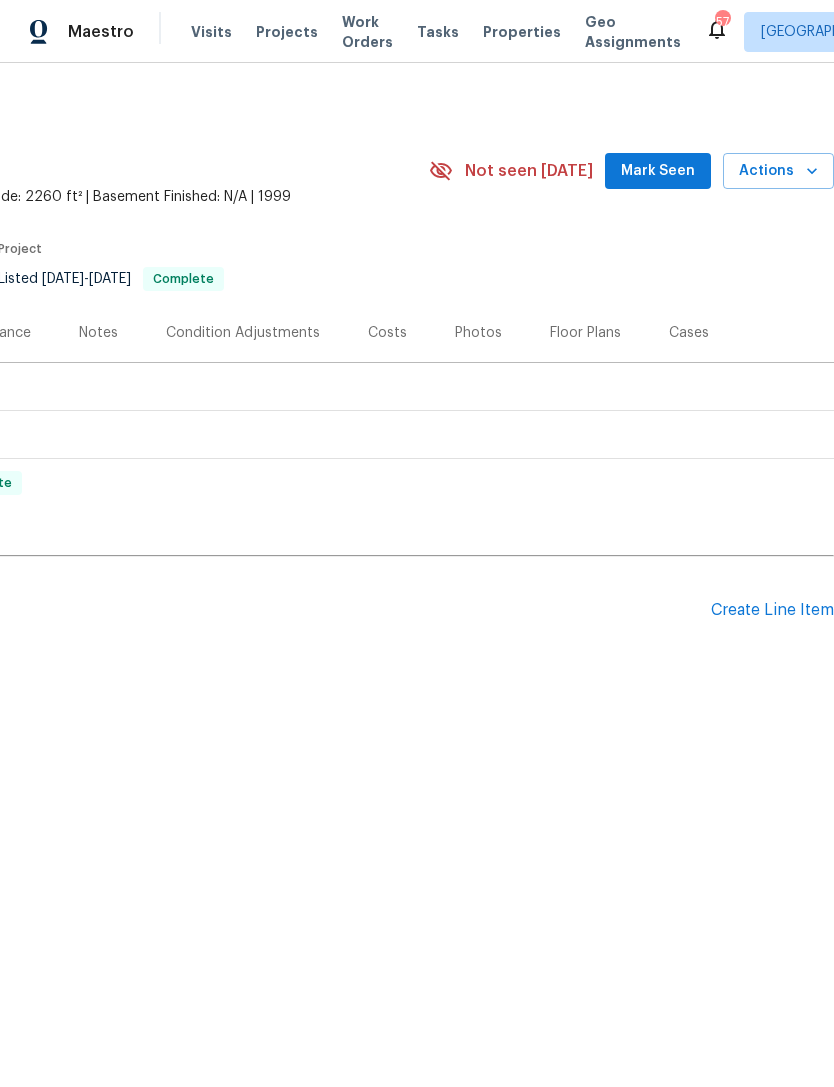 click on "Photos" at bounding box center (478, 332) 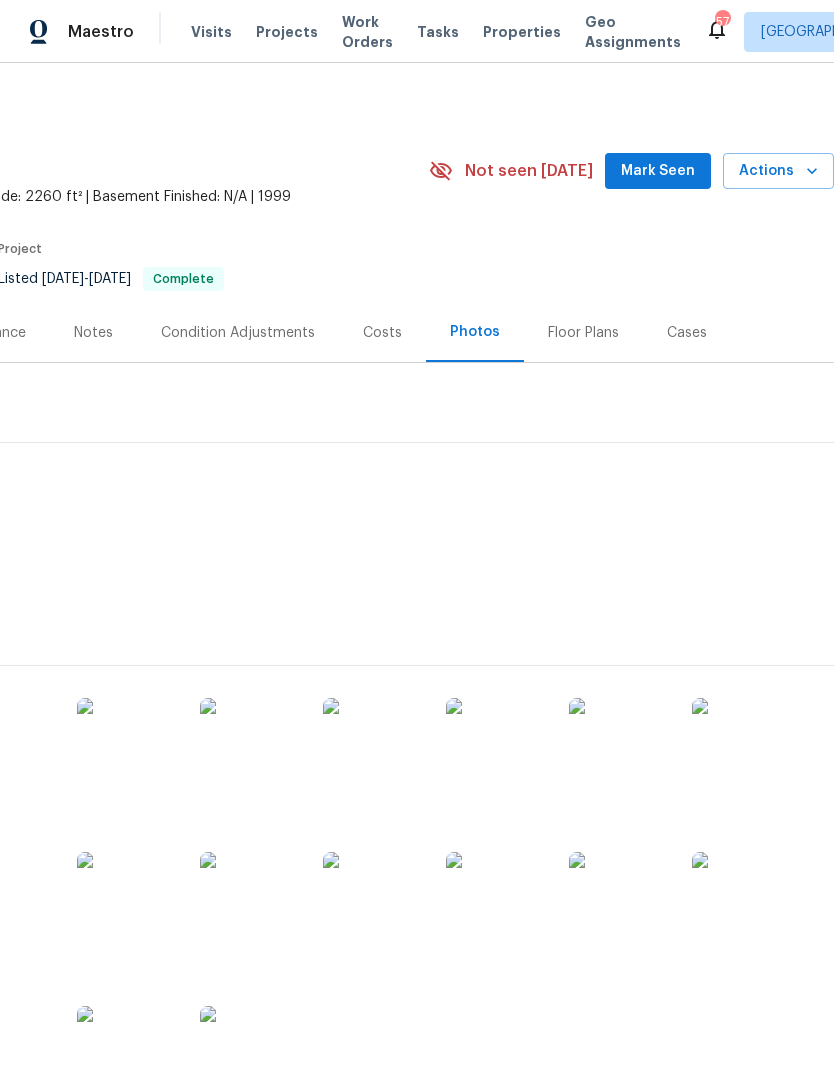 click at bounding box center [250, 902] 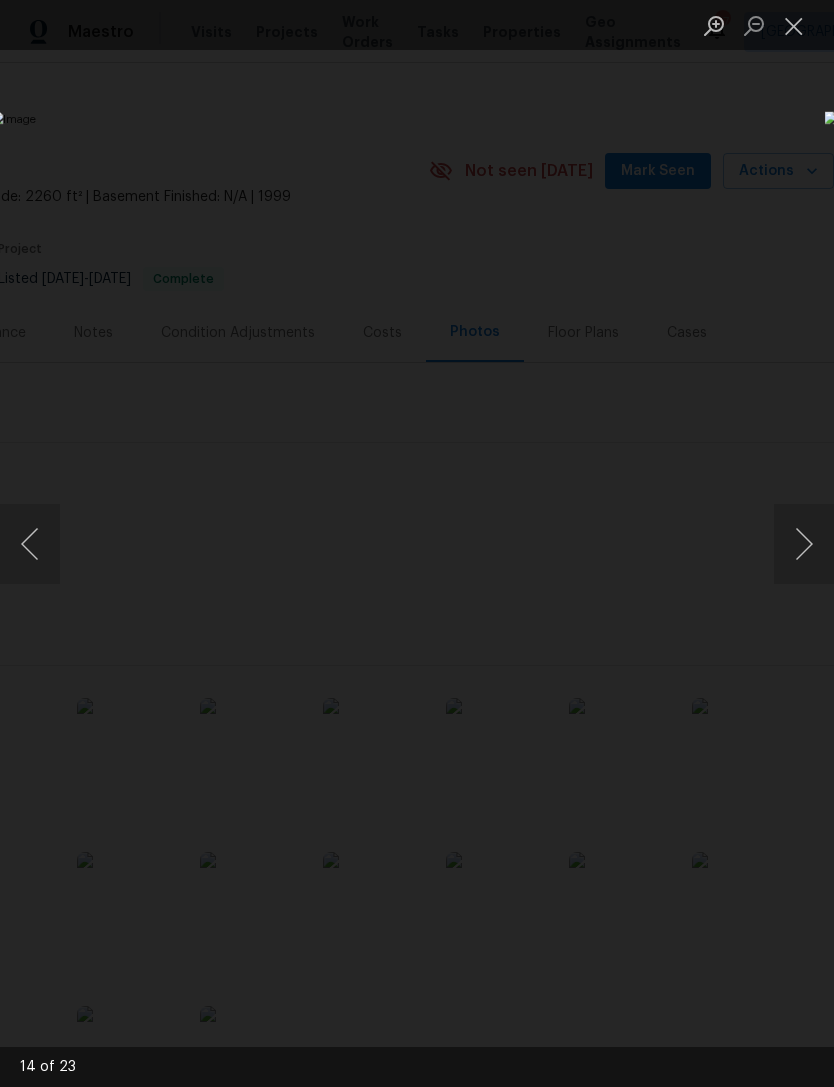 click at bounding box center [417, 543] 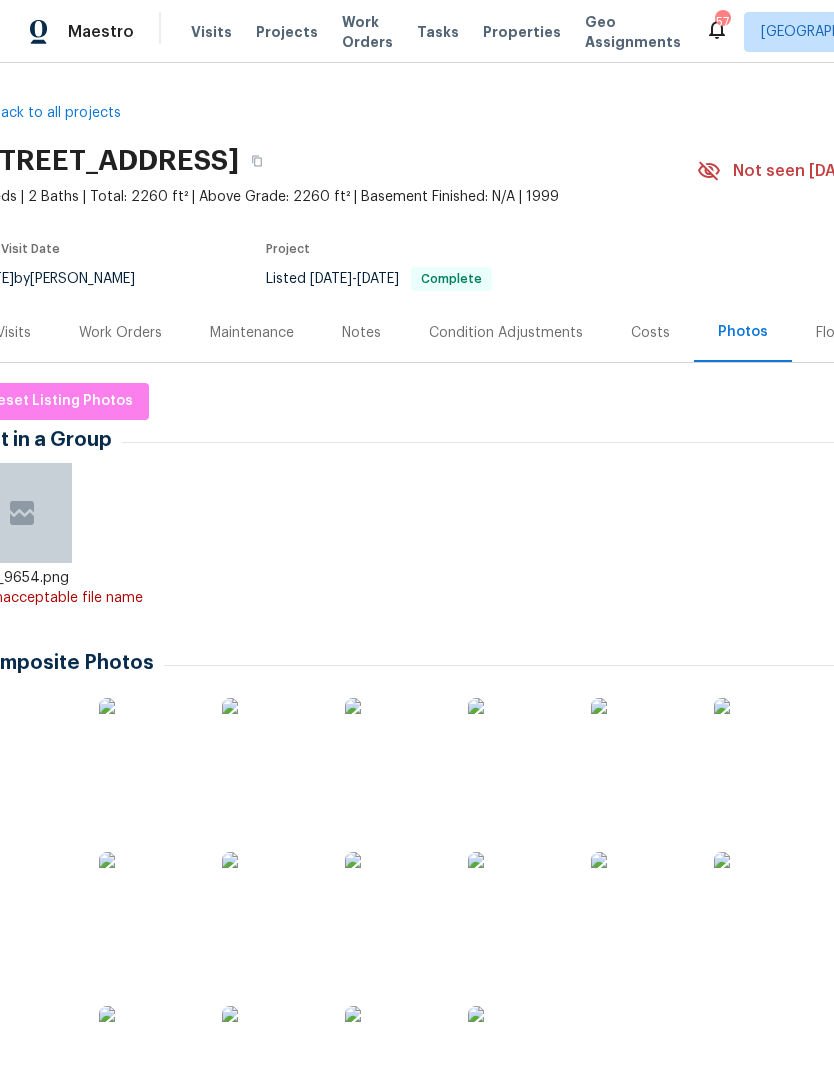 scroll, scrollTop: 0, scrollLeft: 28, axis: horizontal 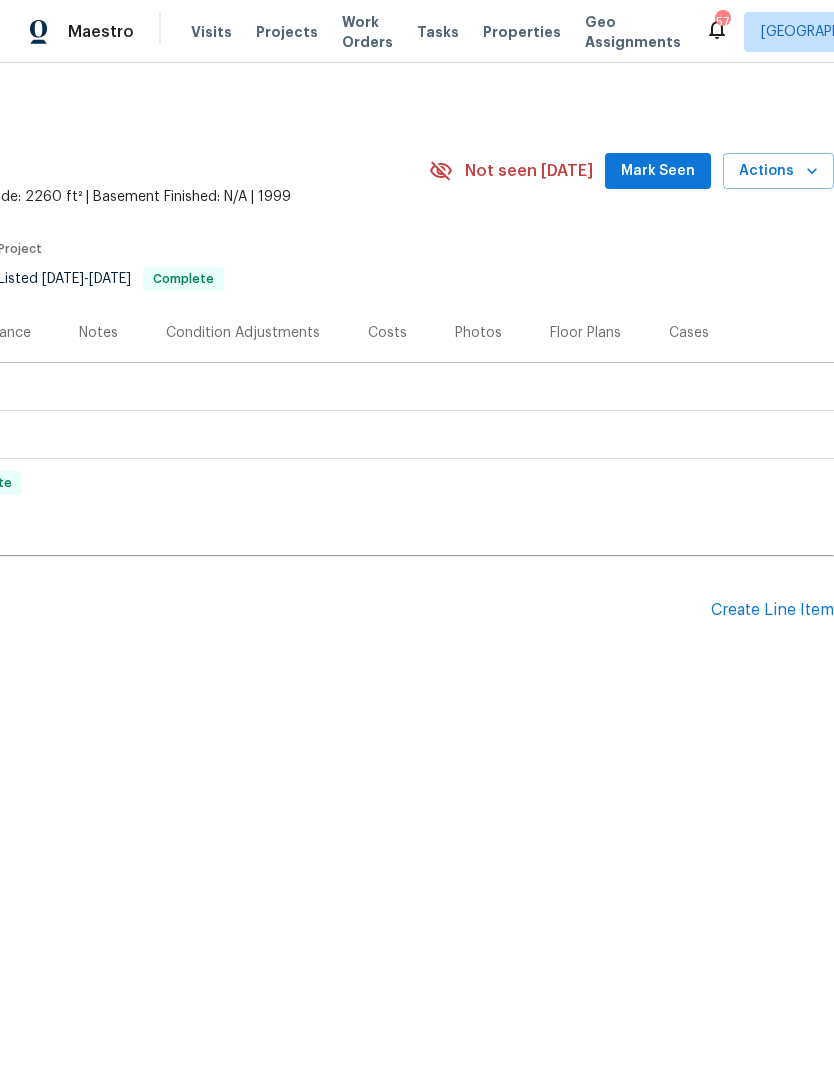 click on "Create Line Item" at bounding box center (772, 610) 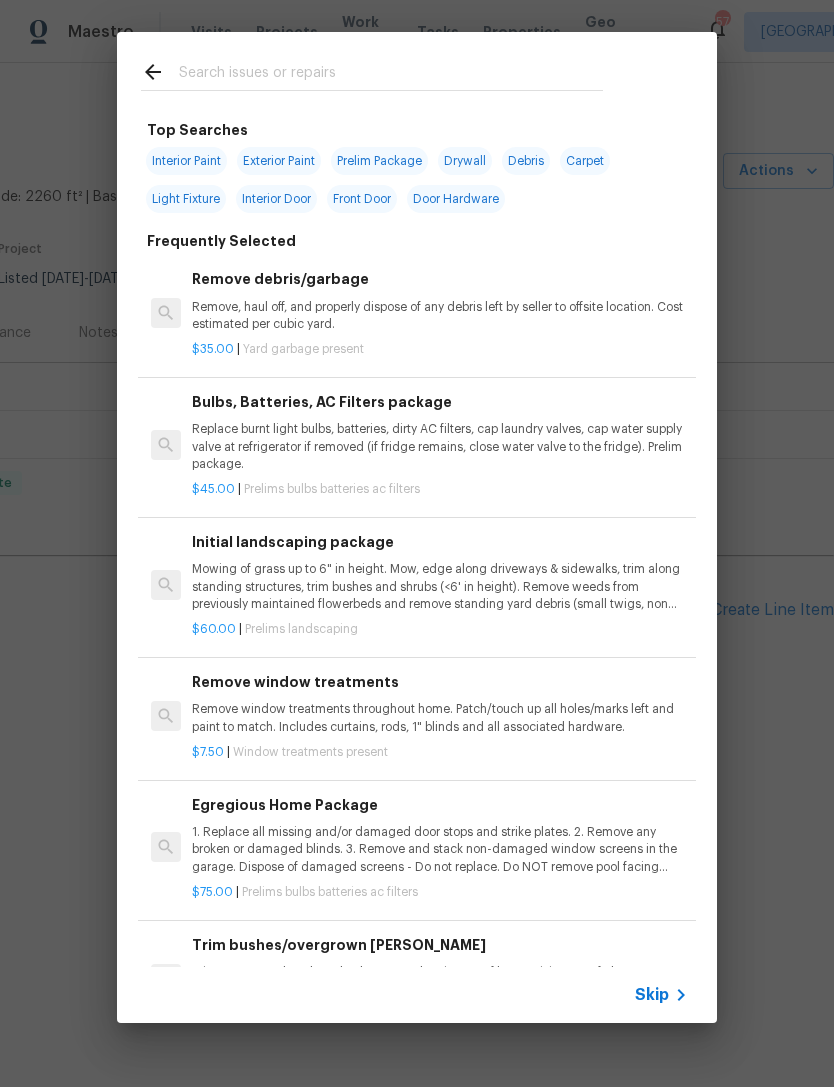 click at bounding box center (391, 75) 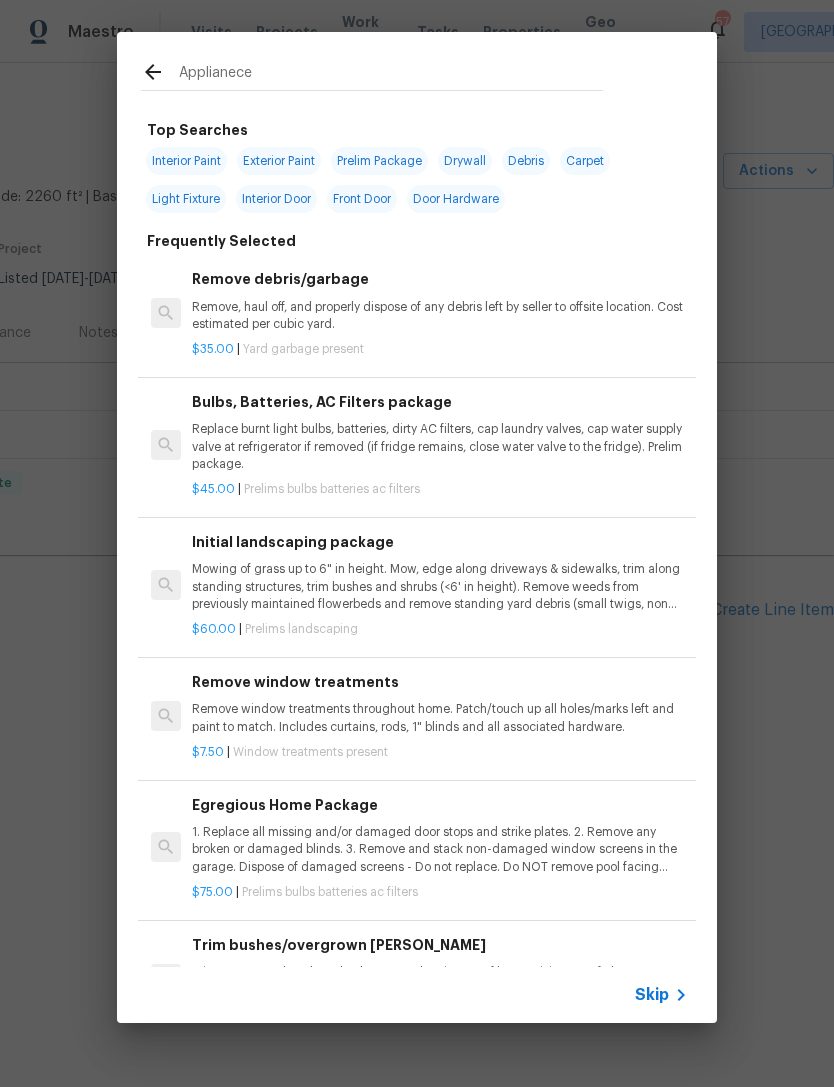 type on "Applianeces" 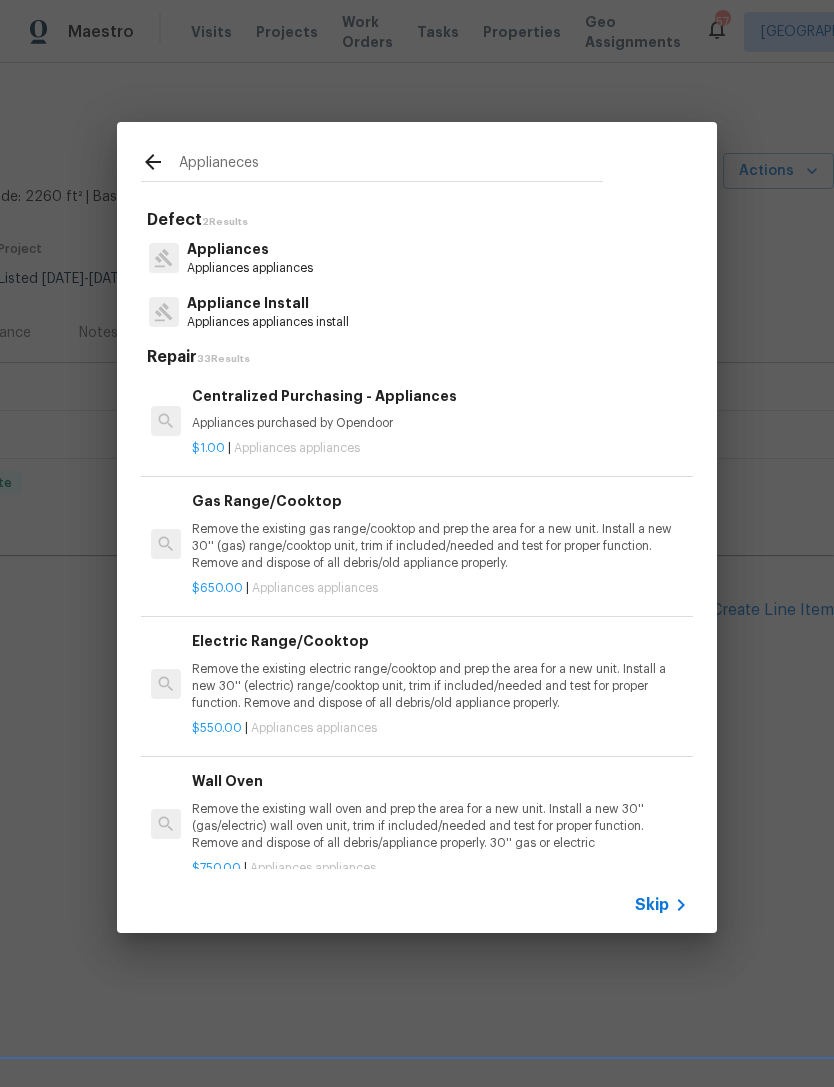click on "Appliances appliances" at bounding box center (250, 268) 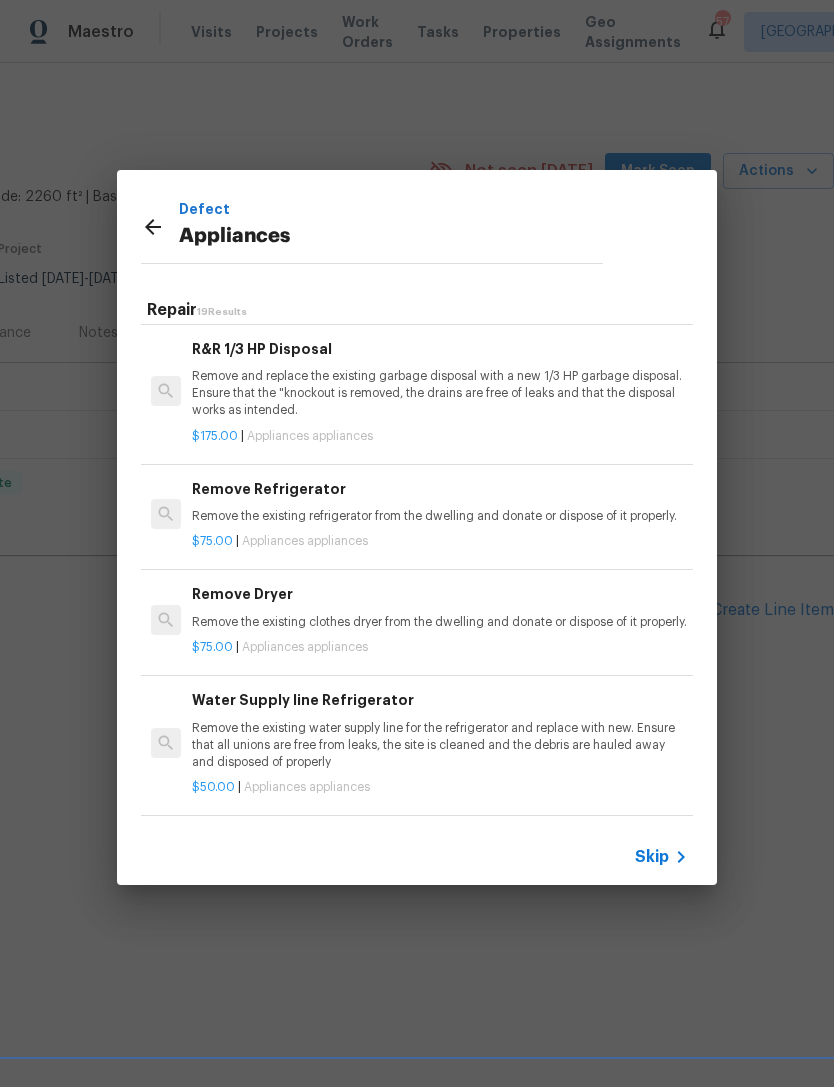 scroll, scrollTop: 1122, scrollLeft: 0, axis: vertical 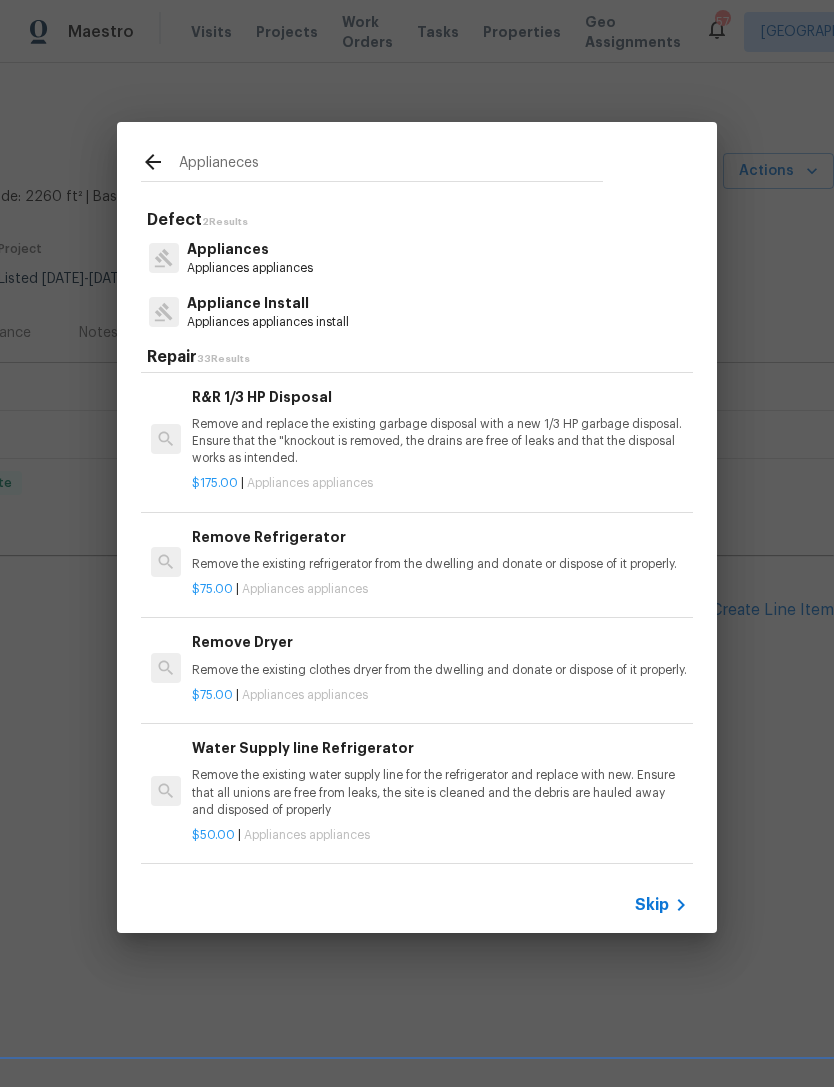 click on "Appliances appliances install" at bounding box center [268, 322] 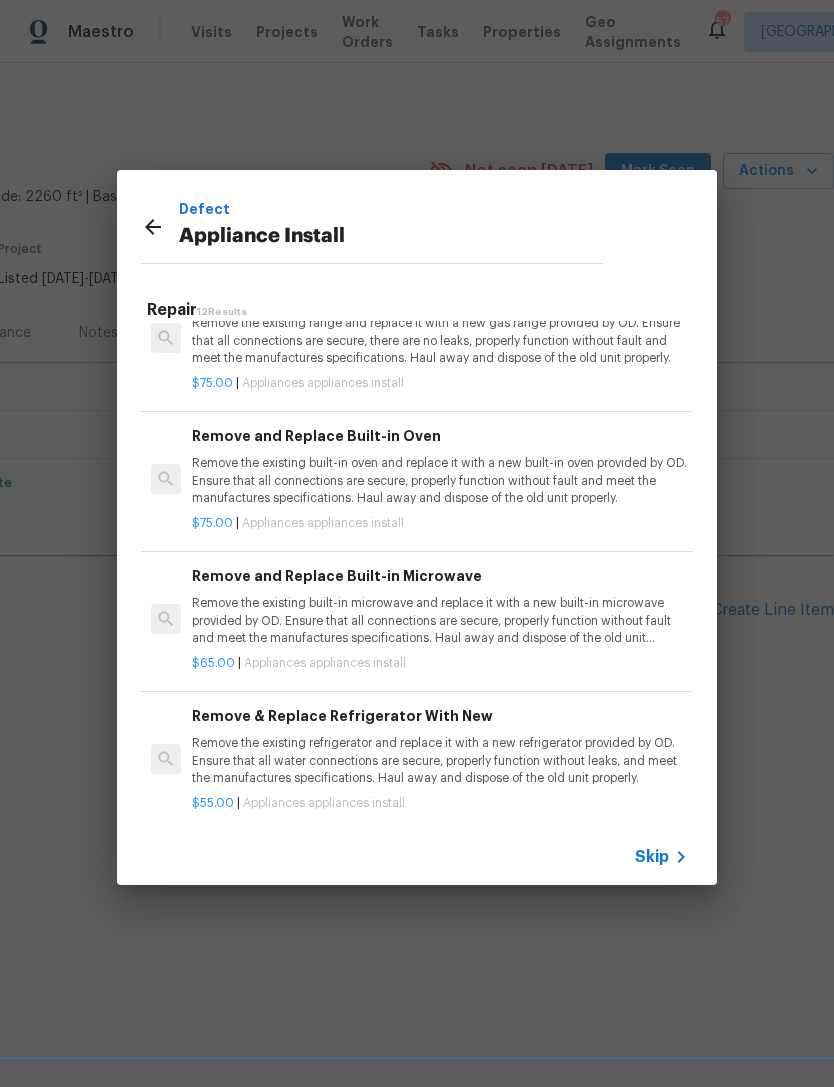 scroll, scrollTop: 1171, scrollLeft: 0, axis: vertical 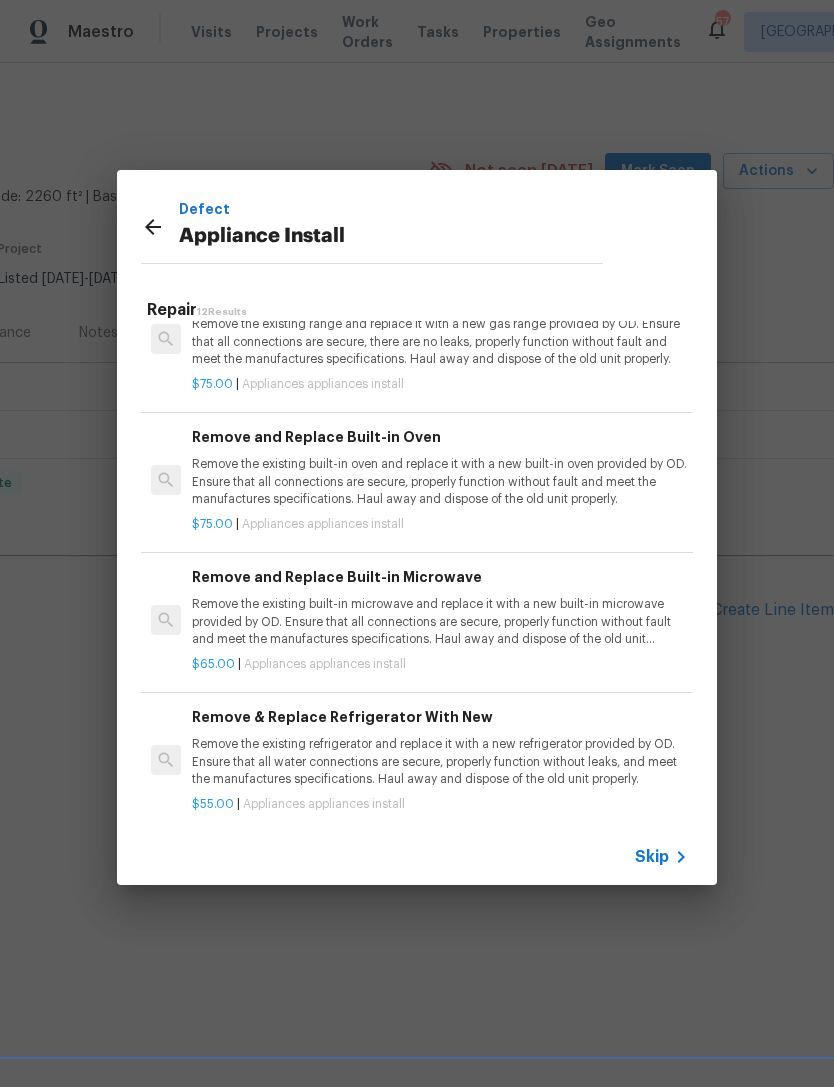 click on "Defect Appliance Install Repair  12  Results Remove & Replace Microwave (Recirculating) With New Remove the existing microwave and replace it with a new recirculating microwave provided by OD. Ensure that all  connections are secure, properly function without fault and meet the manufactures specifications. Haul away and dispose of the old unit properly. $50.00   |   Appliances appliances install Remove & Replace Microwave (Vented) With New Remove the existing microwave and replace it with a new microwave vented to the exterior provided by OD. Ensure that all  connections are secure, properly function without fault and meet the manufactures specifications. Haul away and dispose of the old unit properly. $60.00   |   Appliances appliances install Remove & Replace Venthood (Recirculating) With New $35.00   |   Appliances appliances install Remove & Replace Dishwasher With New $75.00   |   Appliances appliances install Remove & Replace Cooktop (Electric) With New $50.00   |   Appliances appliances install $75.00" at bounding box center [417, 527] 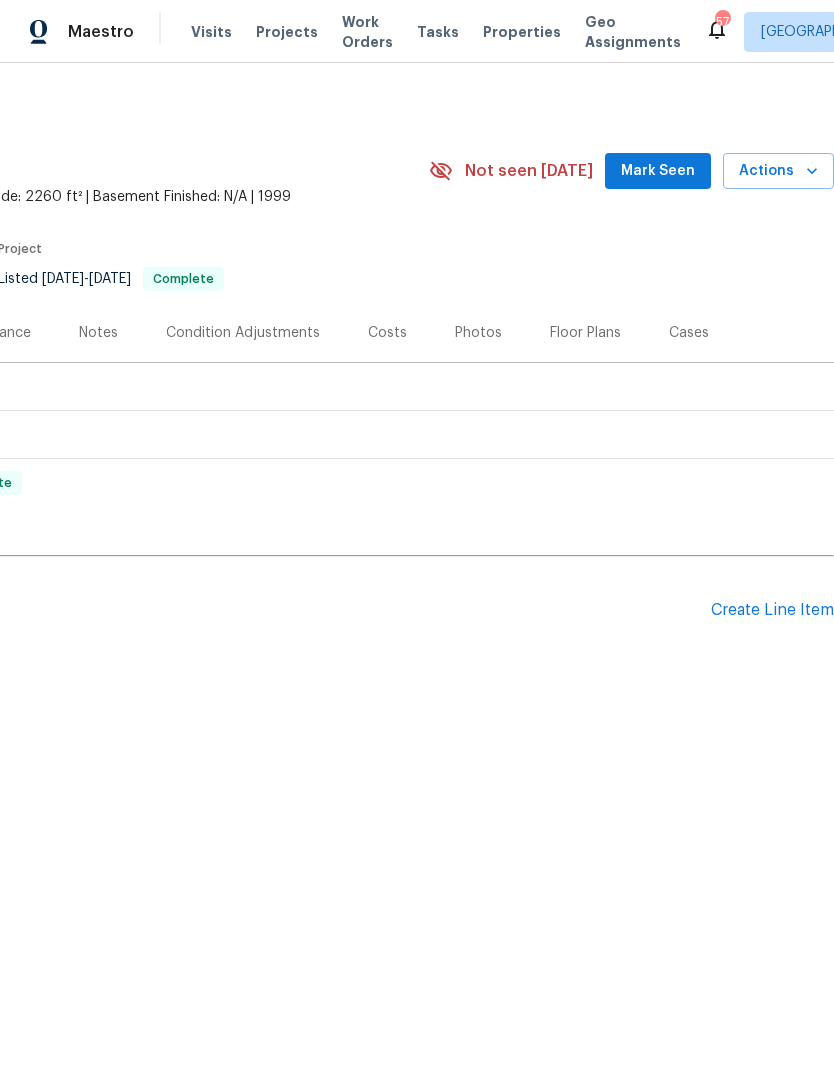 click on "Photos" at bounding box center (478, 333) 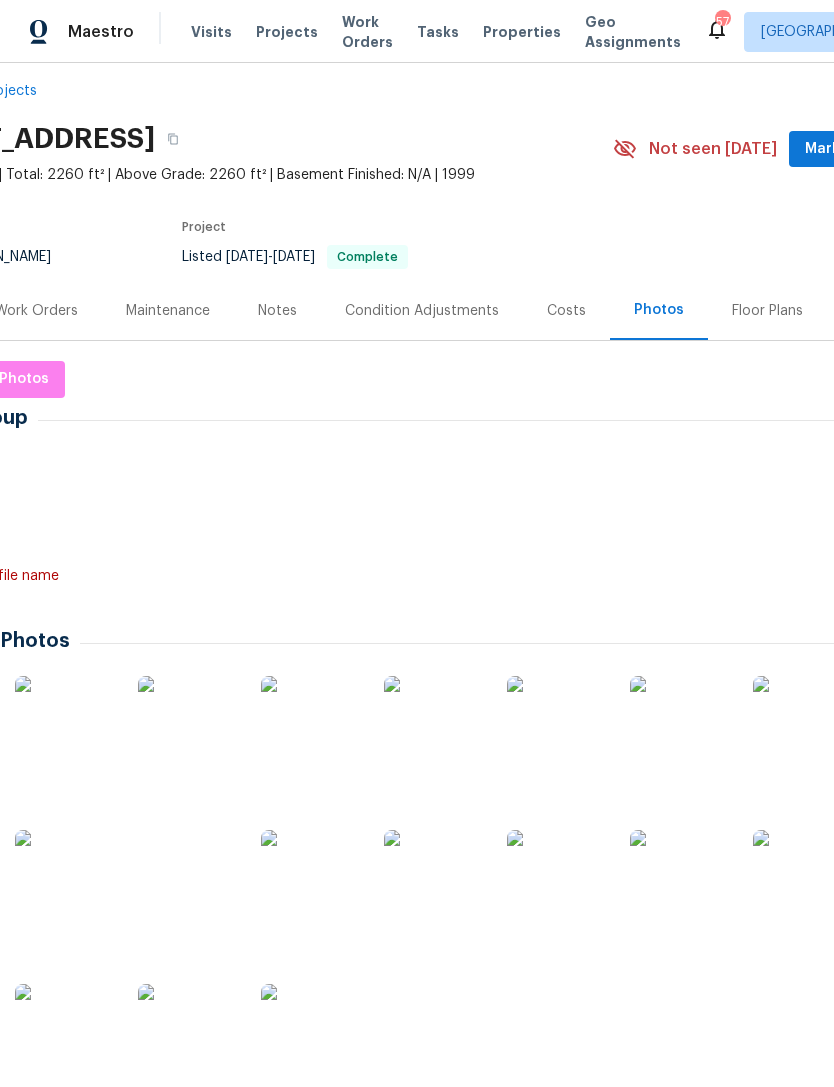 scroll, scrollTop: 24, scrollLeft: 104, axis: both 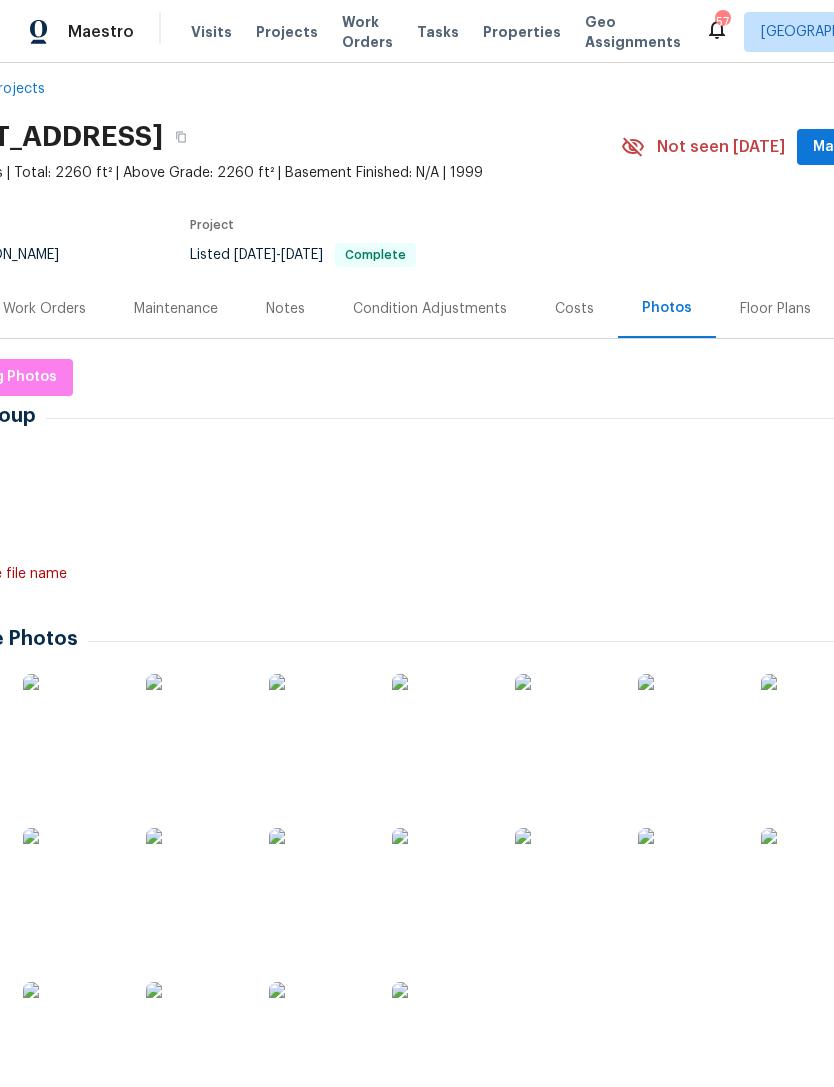 click at bounding box center (196, 724) 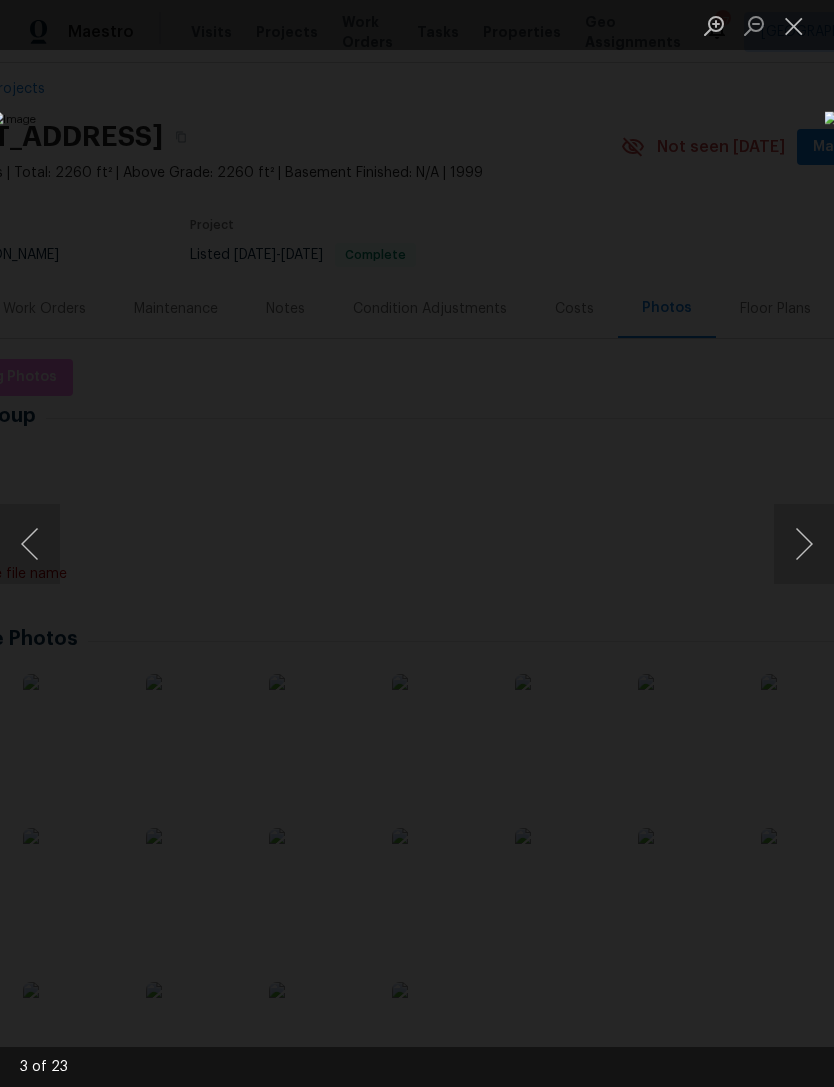 click at bounding box center [417, 543] 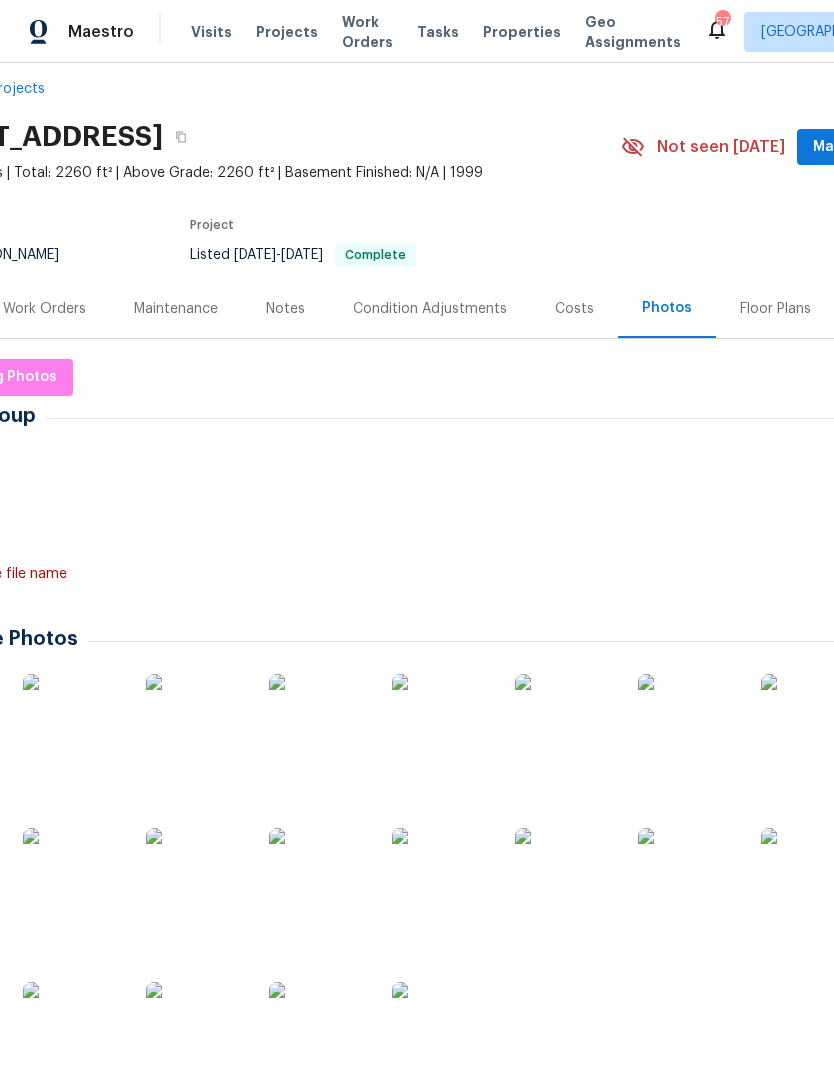 click on "Properties" at bounding box center [522, 32] 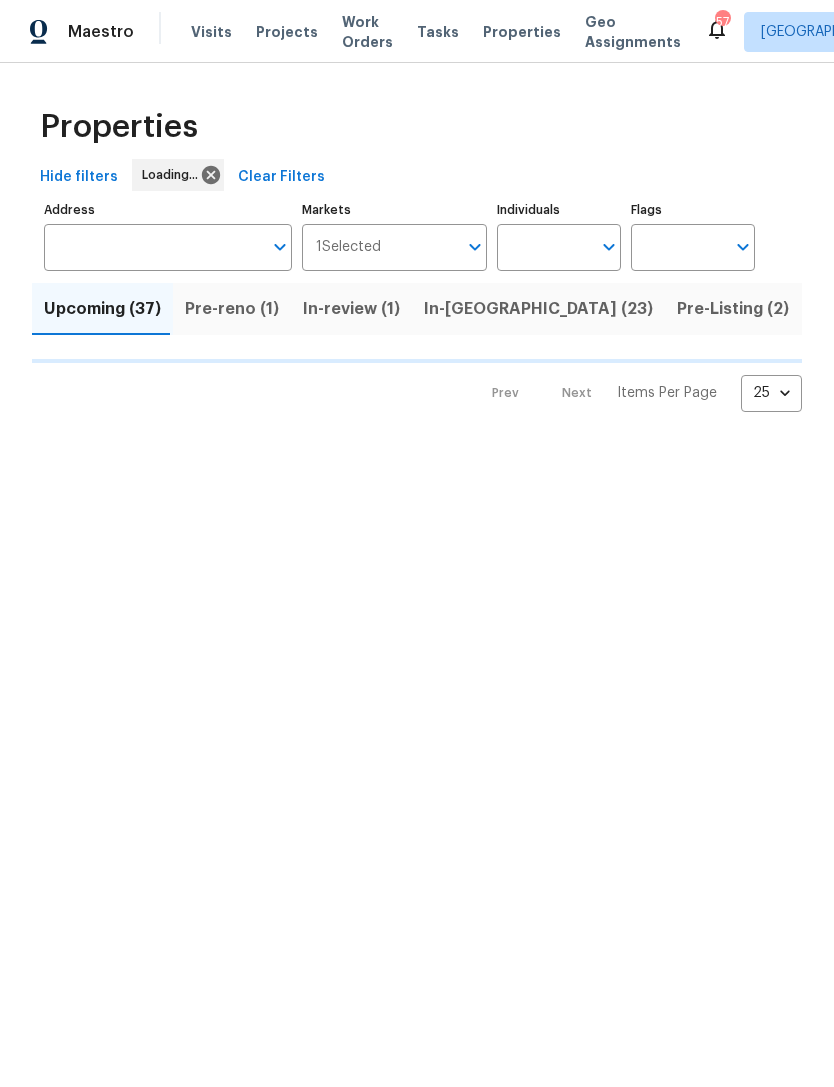 click on "Individuals" at bounding box center [544, 247] 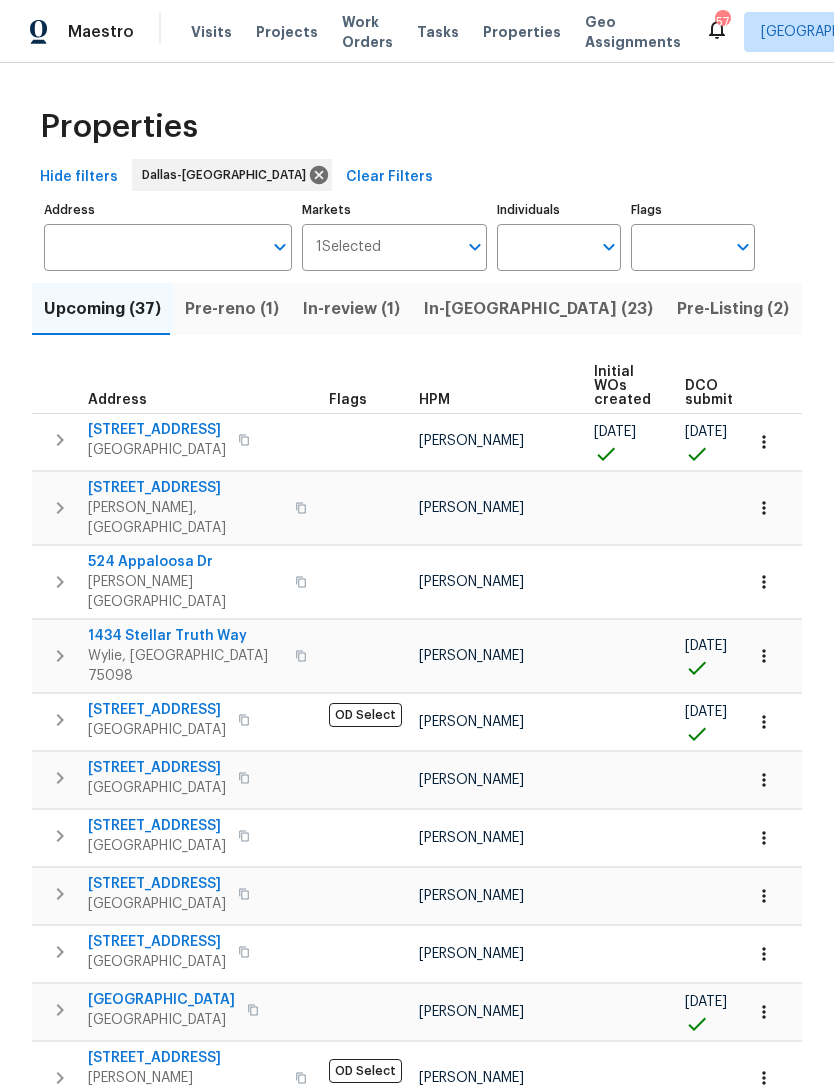 click on "Individuals" at bounding box center (544, 247) 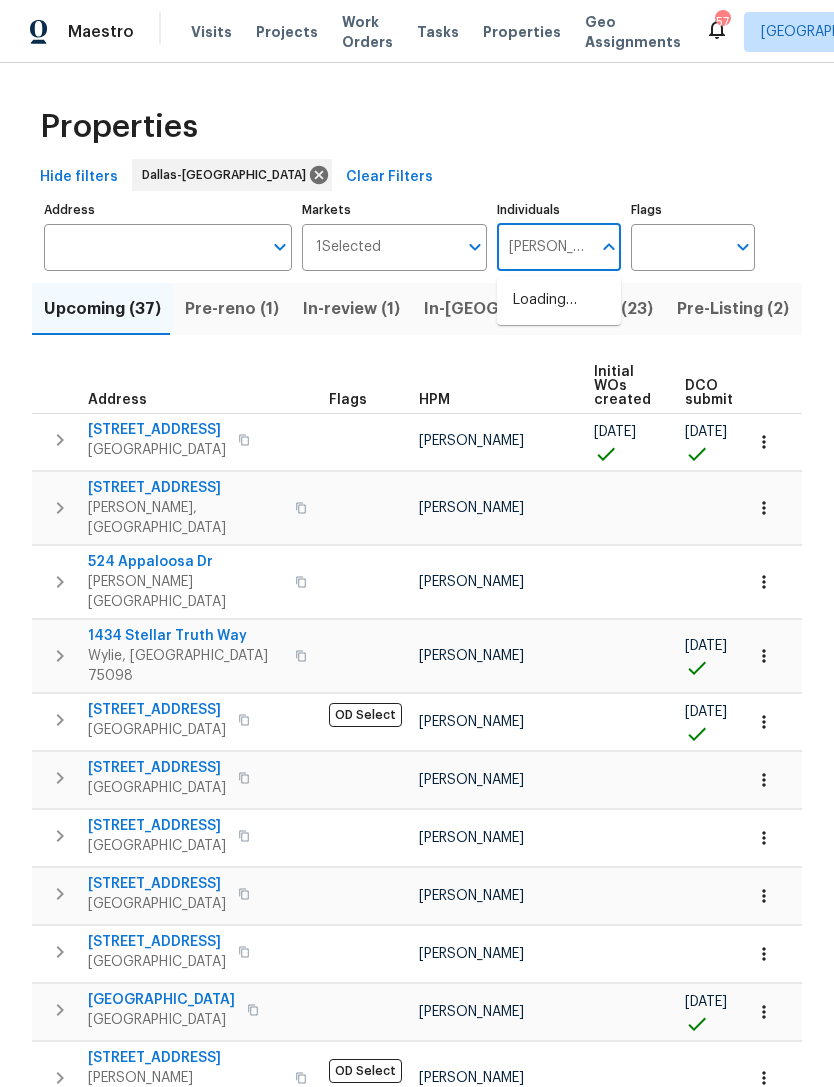 type on "Alicia anices" 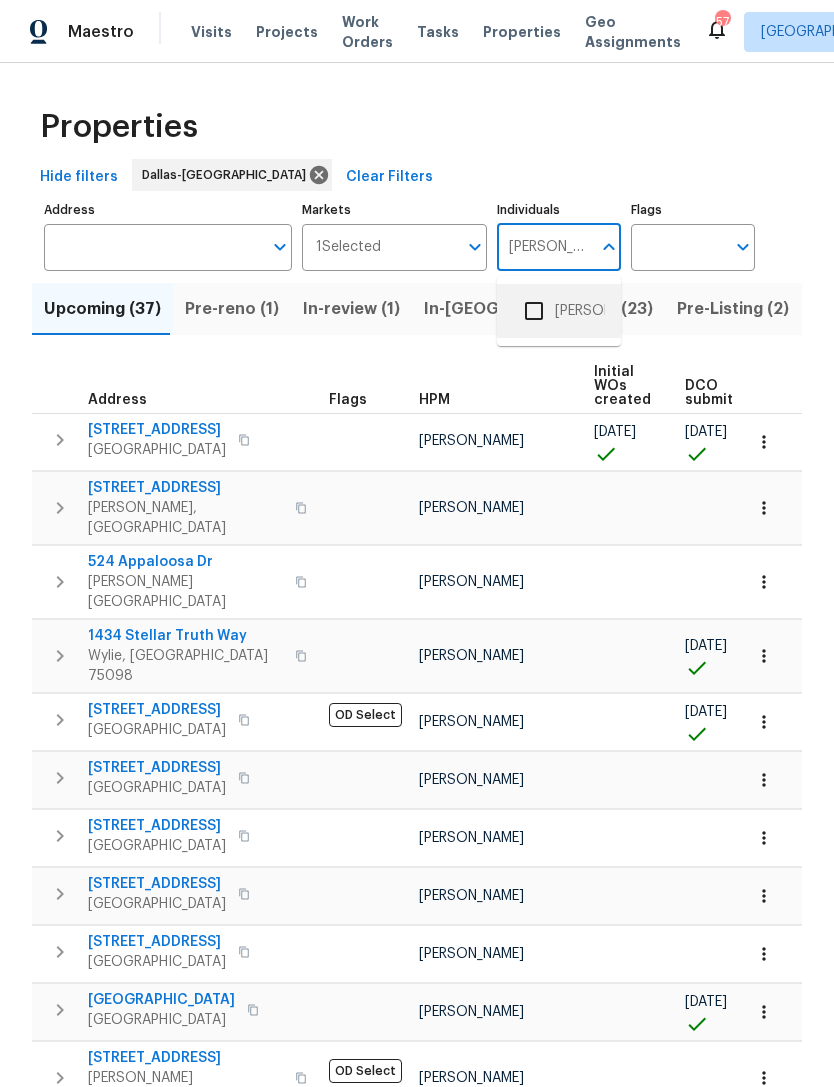 click on "[PERSON_NAME]" at bounding box center [559, 311] 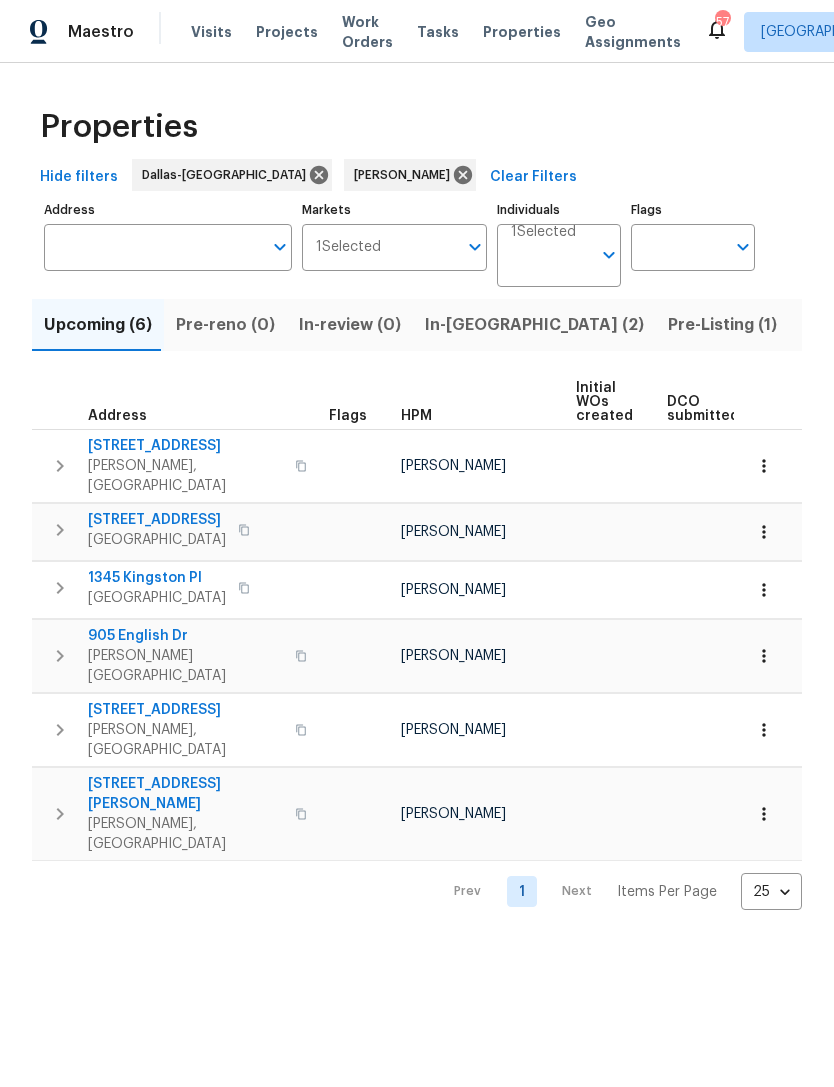 click on "In-reno (2)" at bounding box center [534, 325] 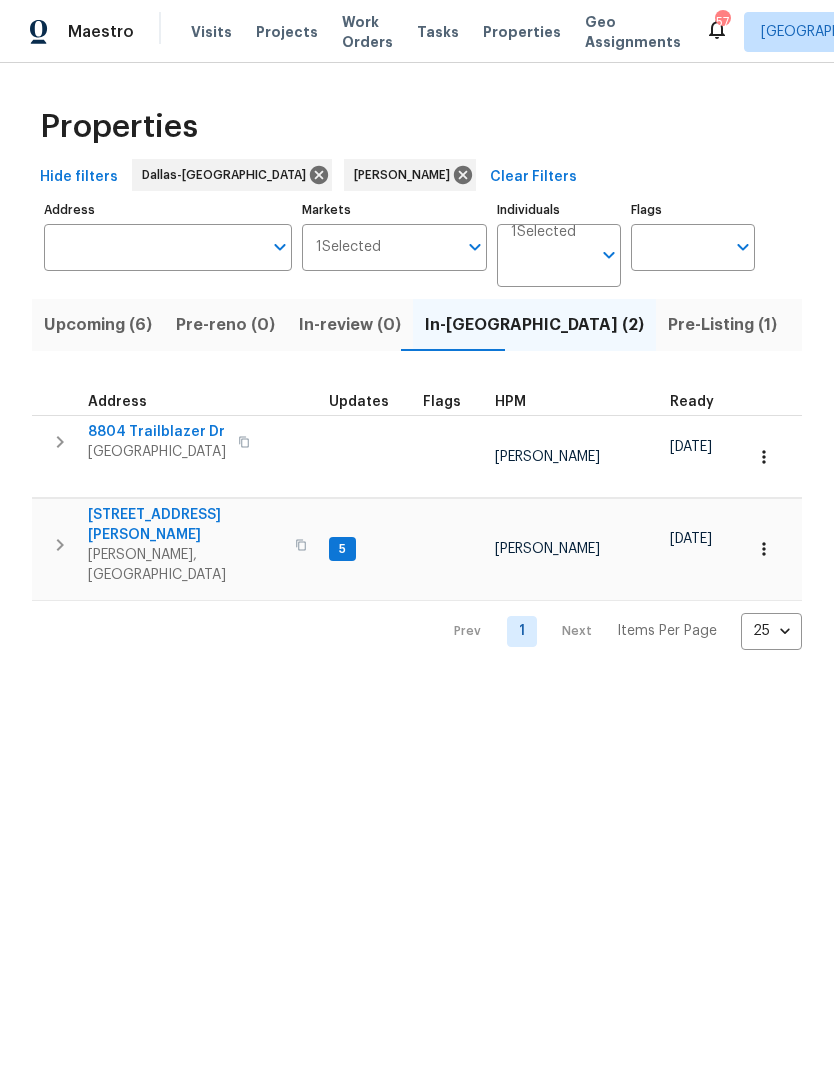 click on "[STREET_ADDRESS][PERSON_NAME]" at bounding box center [185, 525] 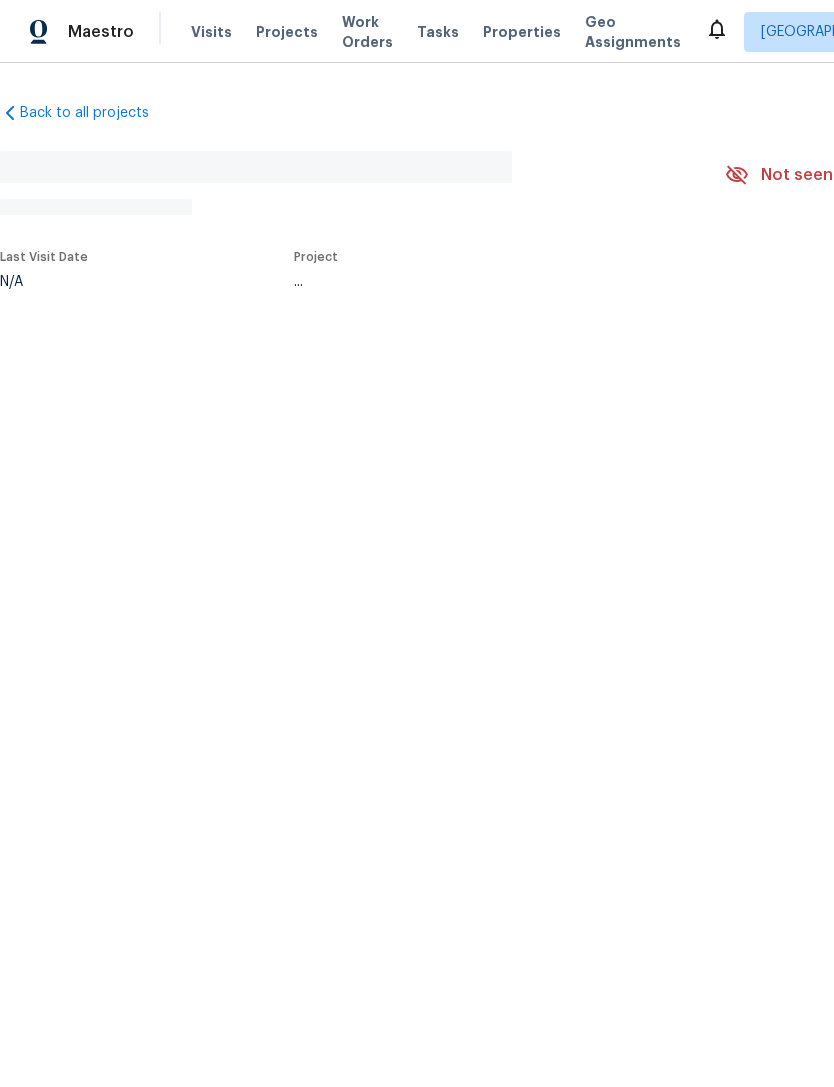 scroll, scrollTop: 0, scrollLeft: 0, axis: both 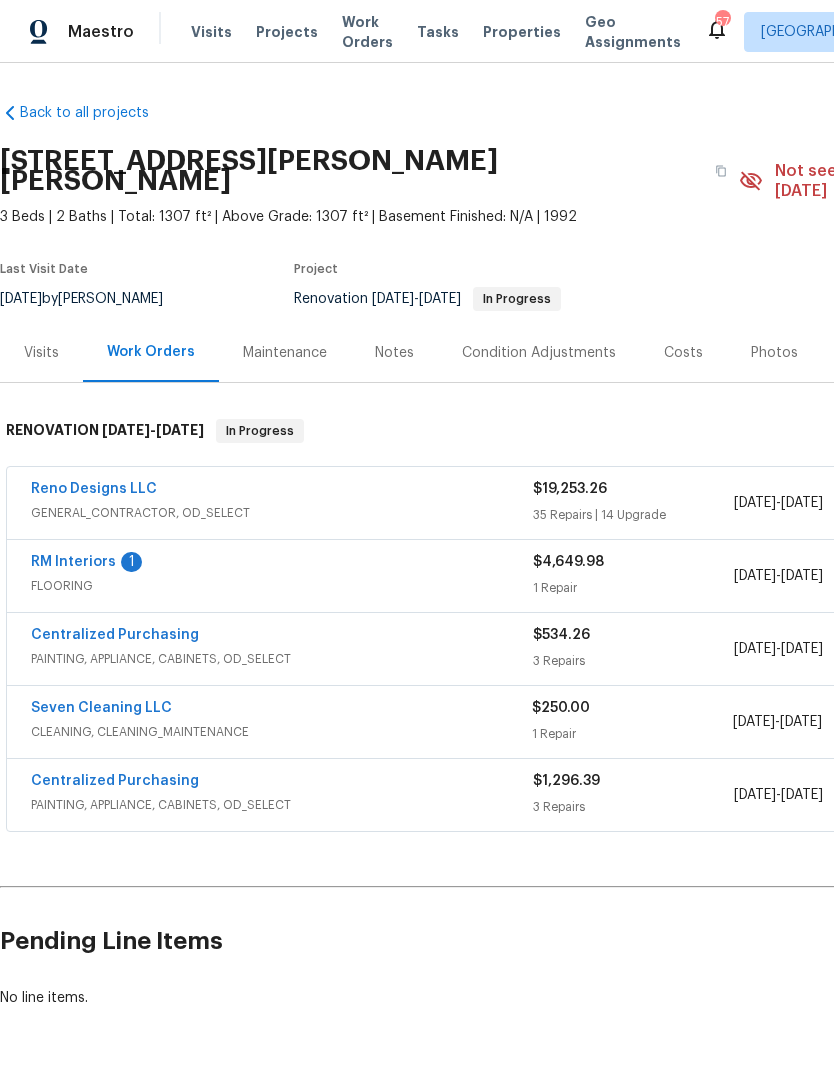click on "Reno Designs LLC" at bounding box center [94, 489] 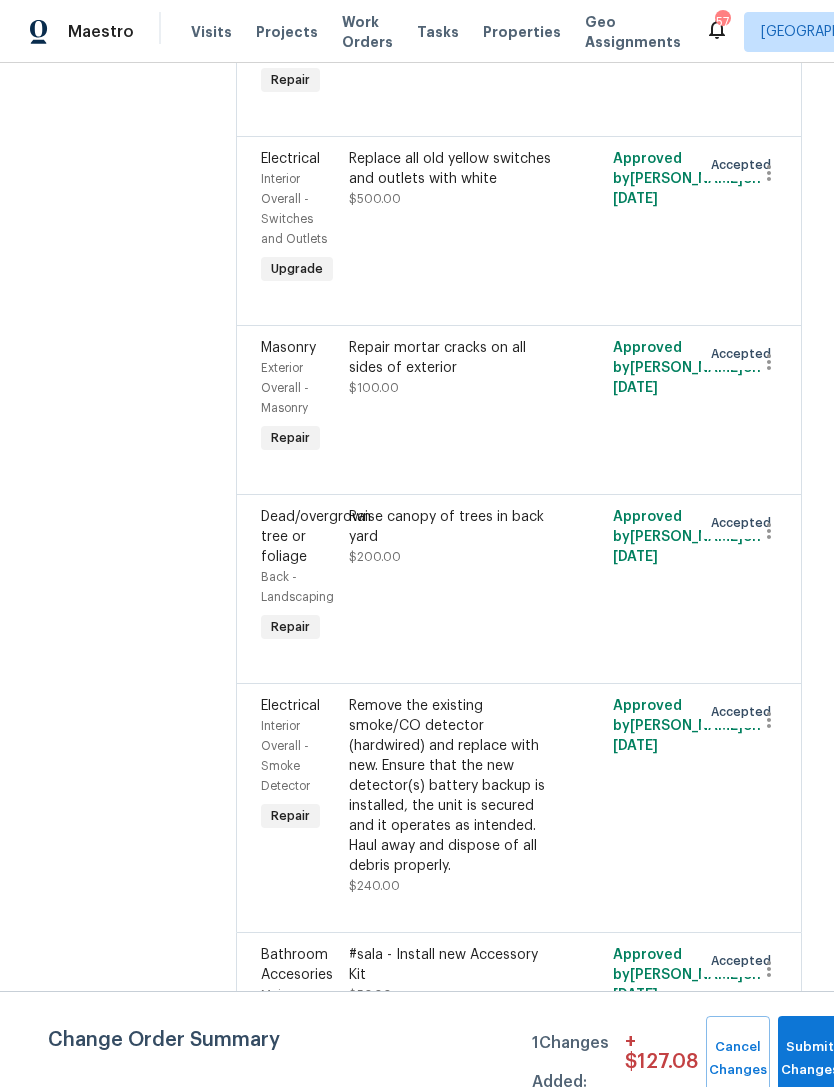 scroll, scrollTop: 10237, scrollLeft: 0, axis: vertical 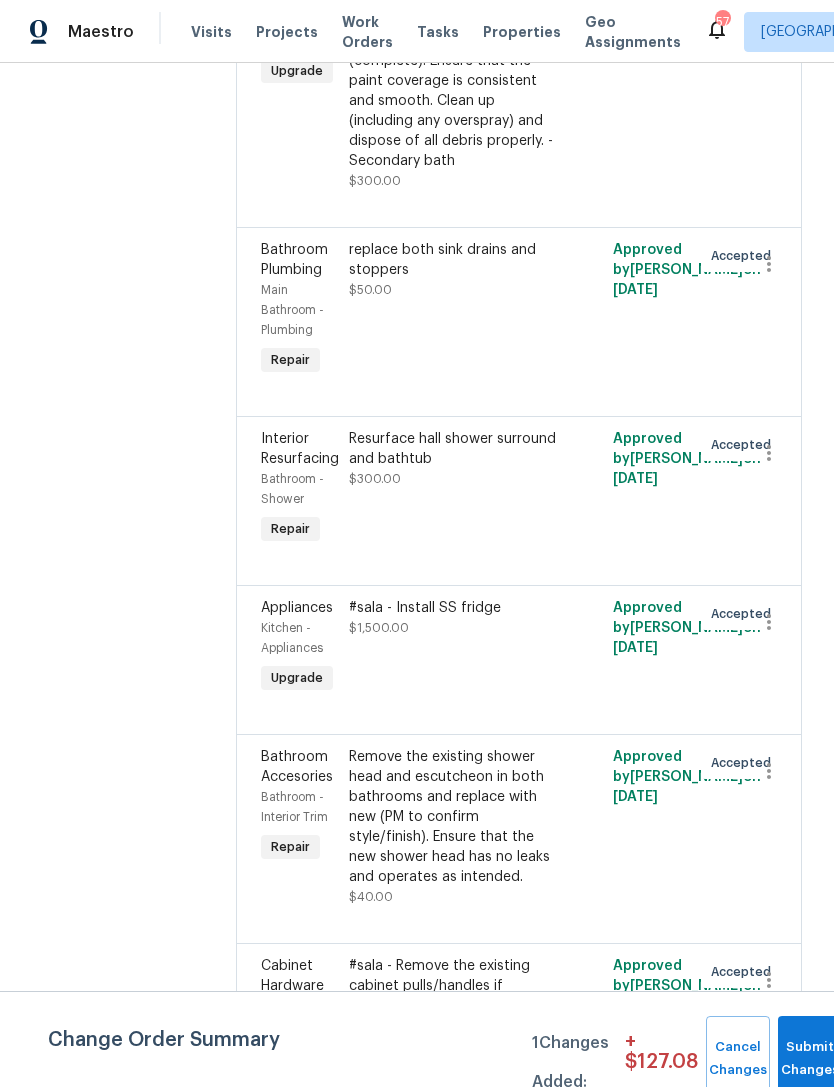 click on "#sala - Install SS fridge $1,500.00" at bounding box center [453, 618] 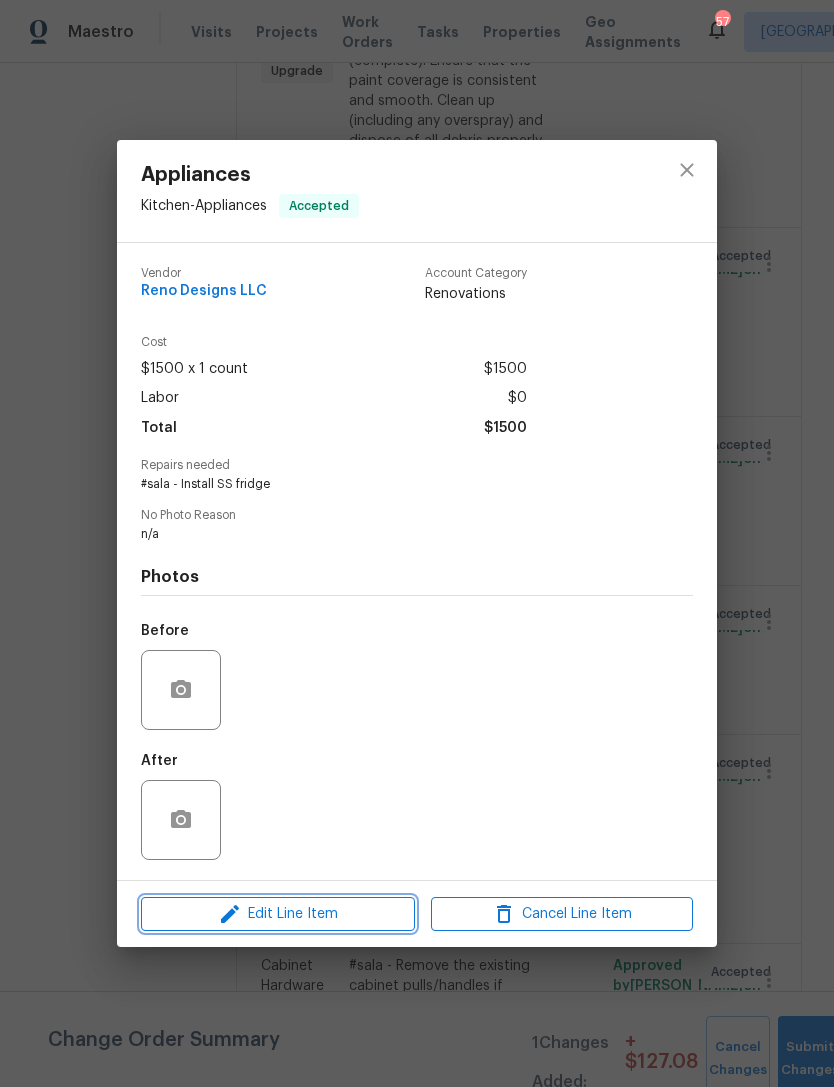 click on "Edit Line Item" at bounding box center (278, 914) 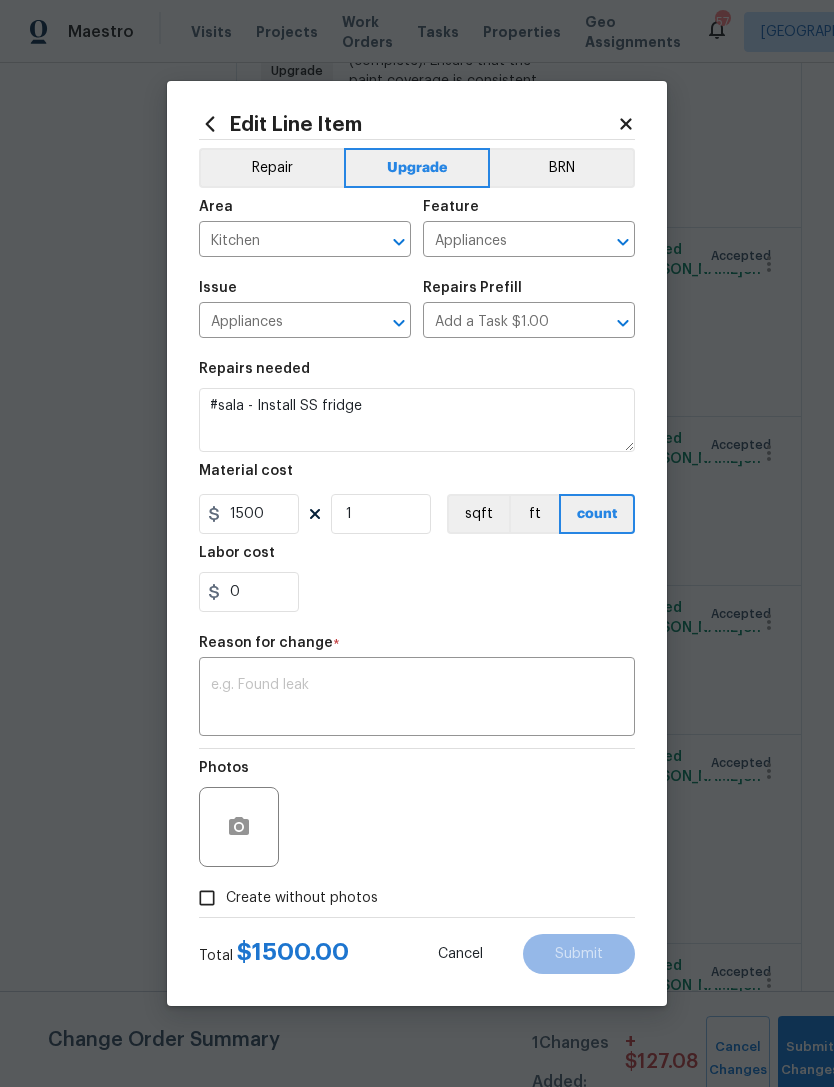 click on "Issue Appliances ​" at bounding box center (305, 309) 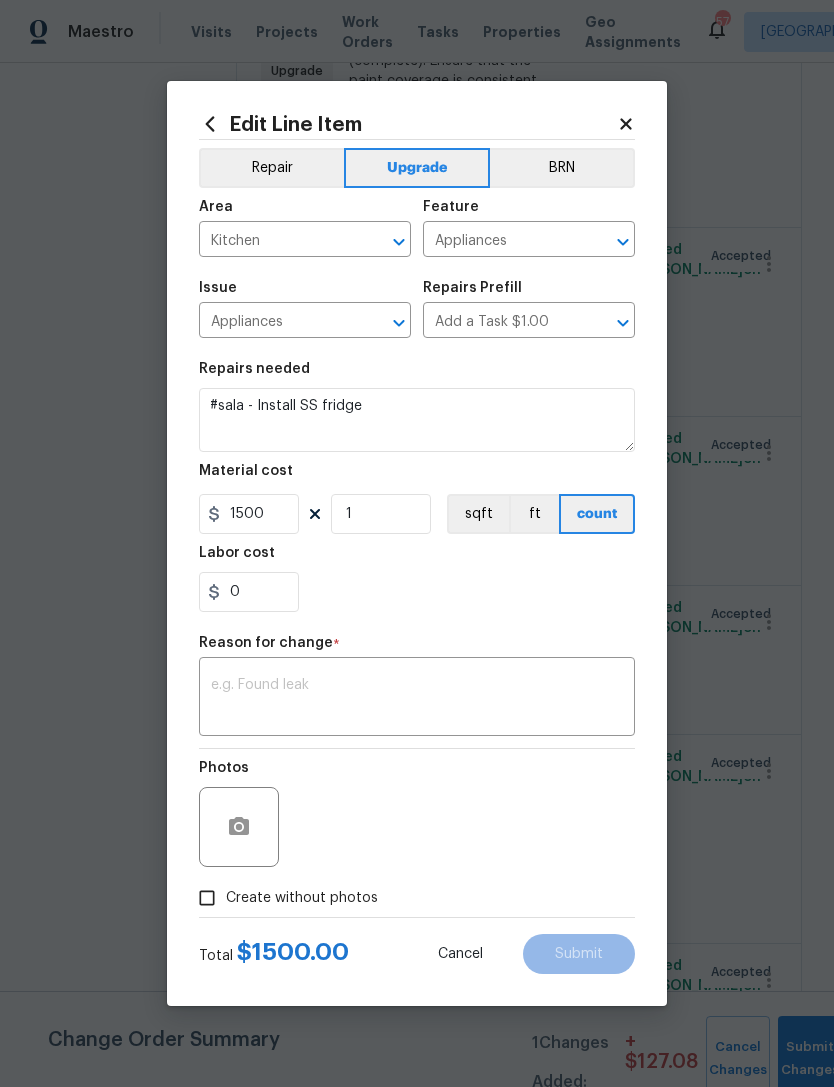 click on "Appliances" at bounding box center (277, 322) 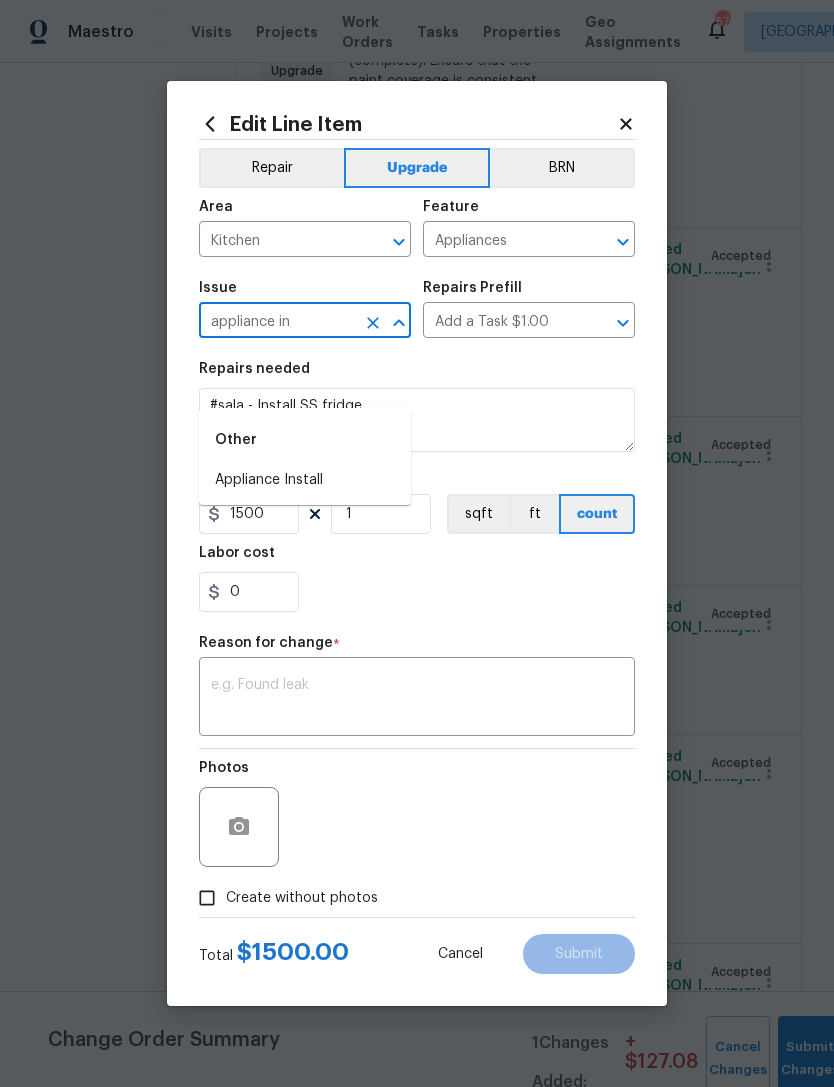click on "Appliance Install" at bounding box center [305, 480] 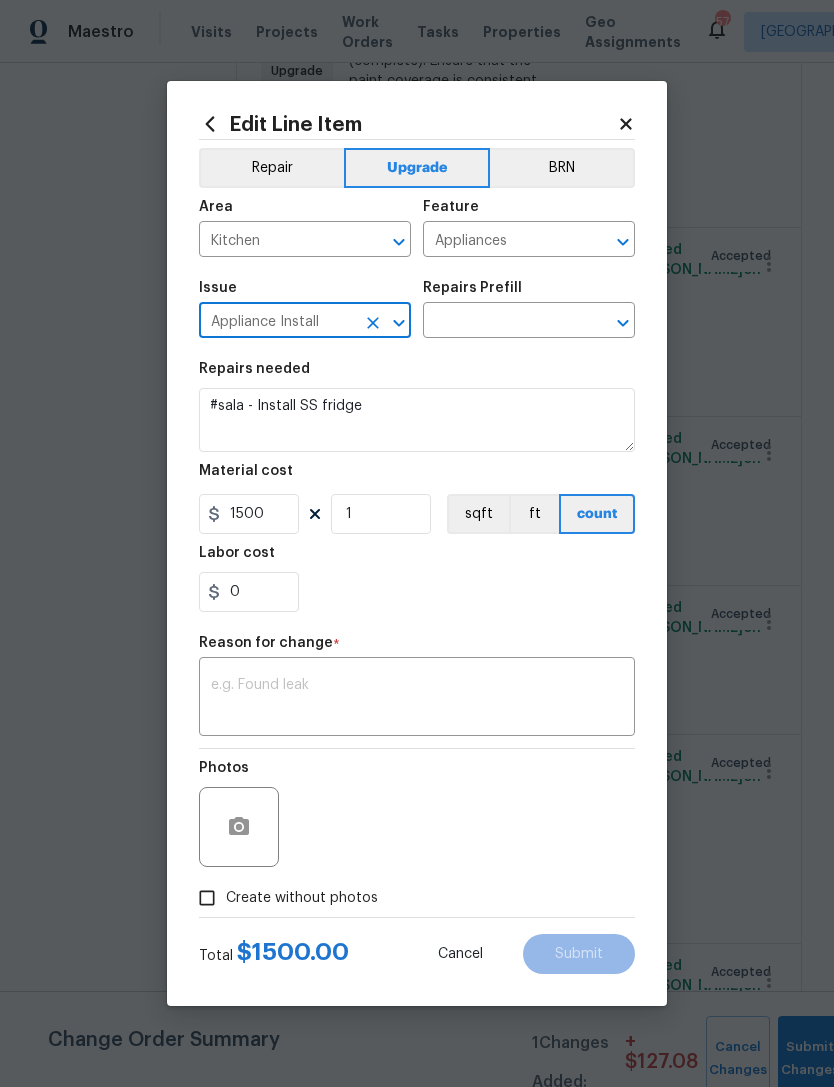 click at bounding box center [501, 322] 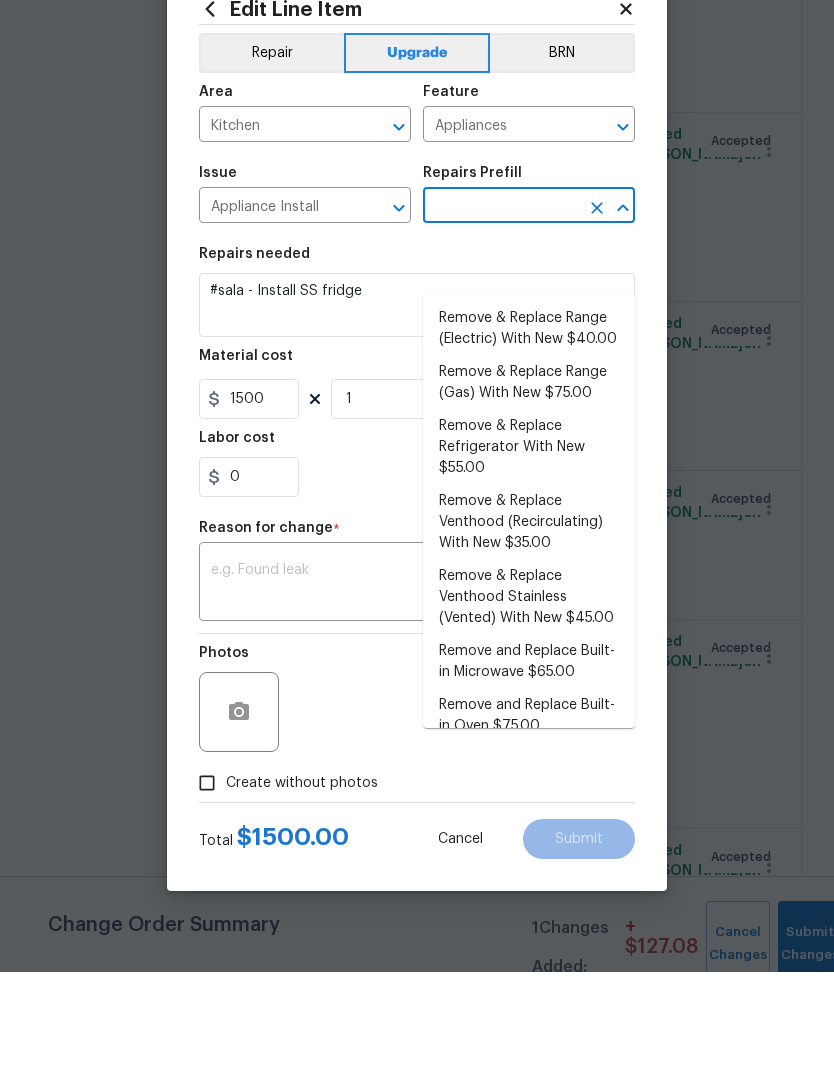 scroll, scrollTop: 372, scrollLeft: 0, axis: vertical 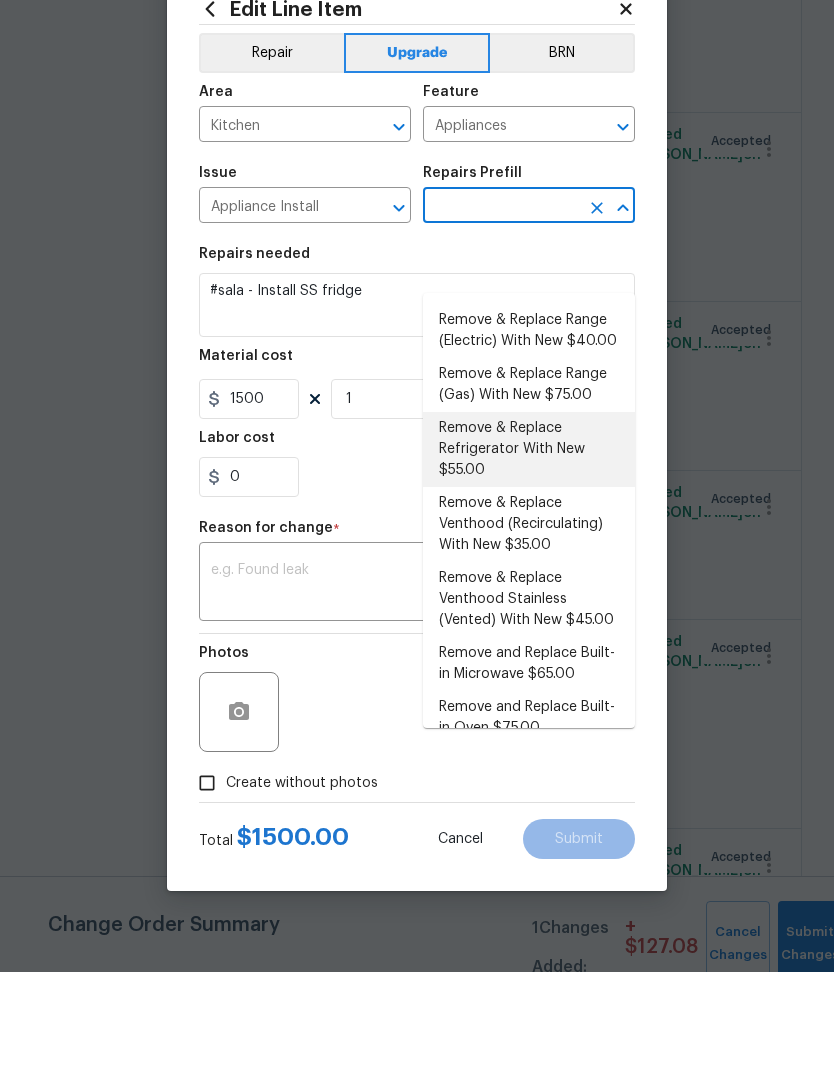 click on "Remove & Replace Refrigerator With New $55.00" at bounding box center [529, 564] 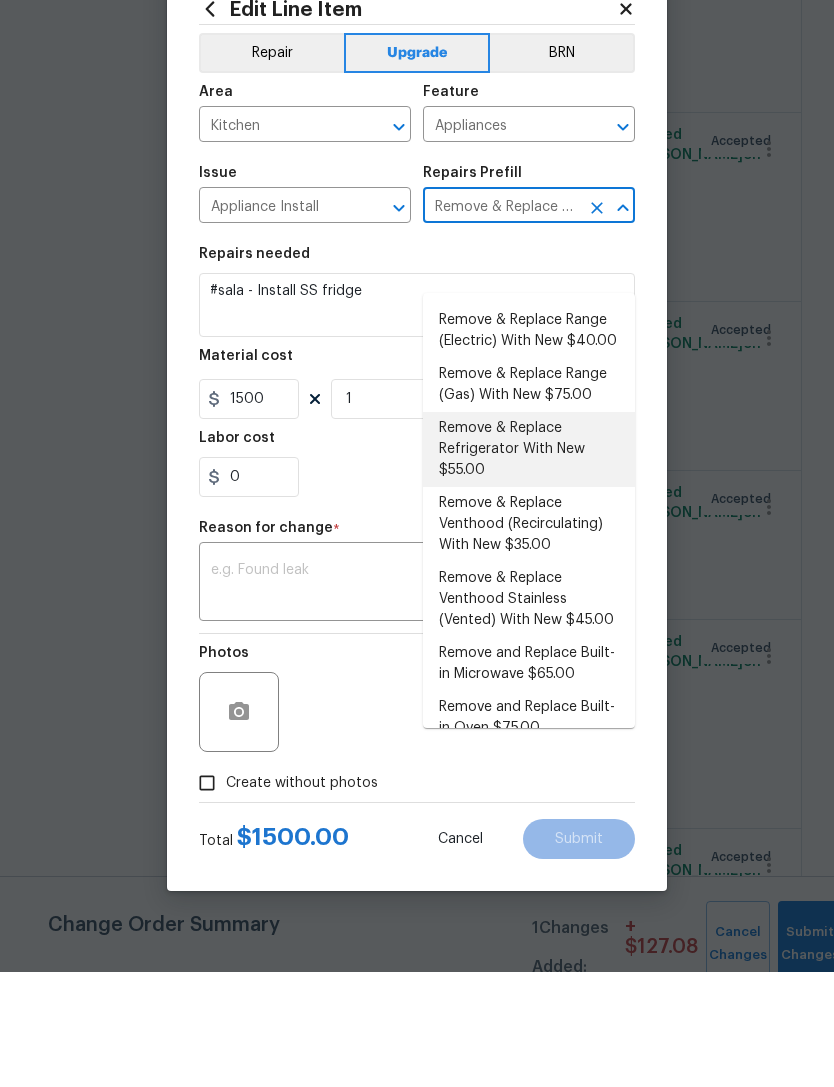 type 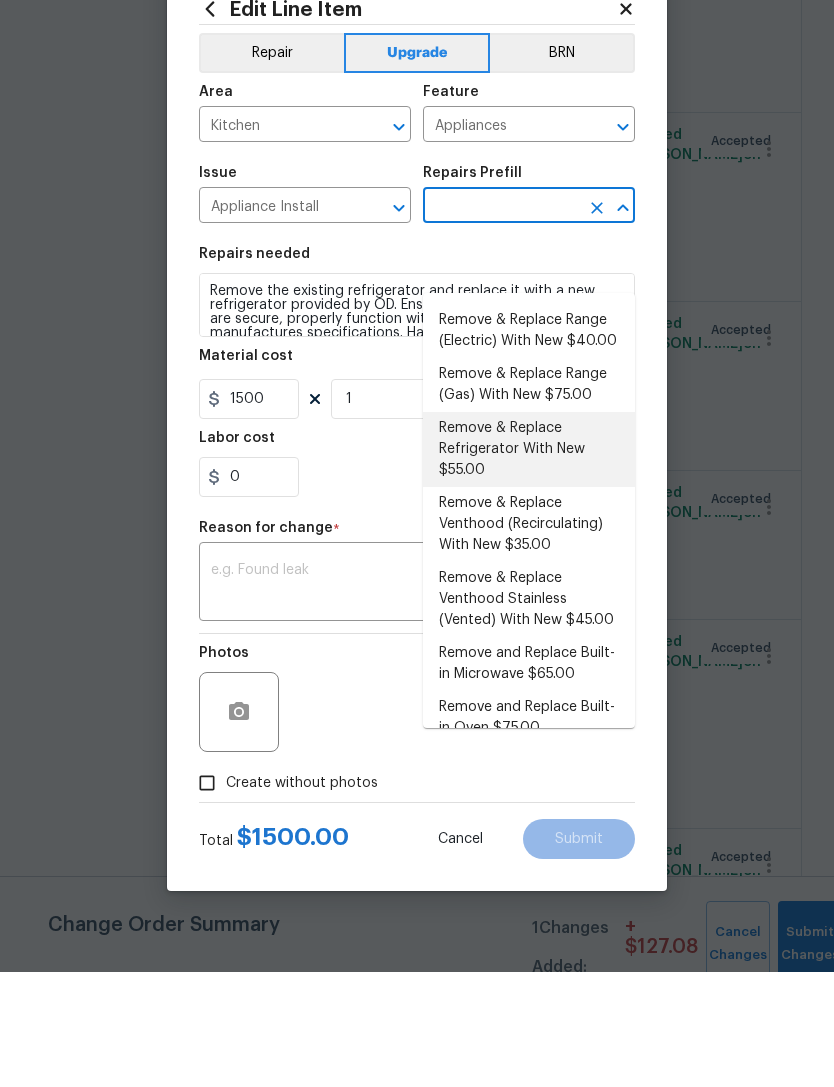 type on "Remove & Replace Refrigerator With New $55.00" 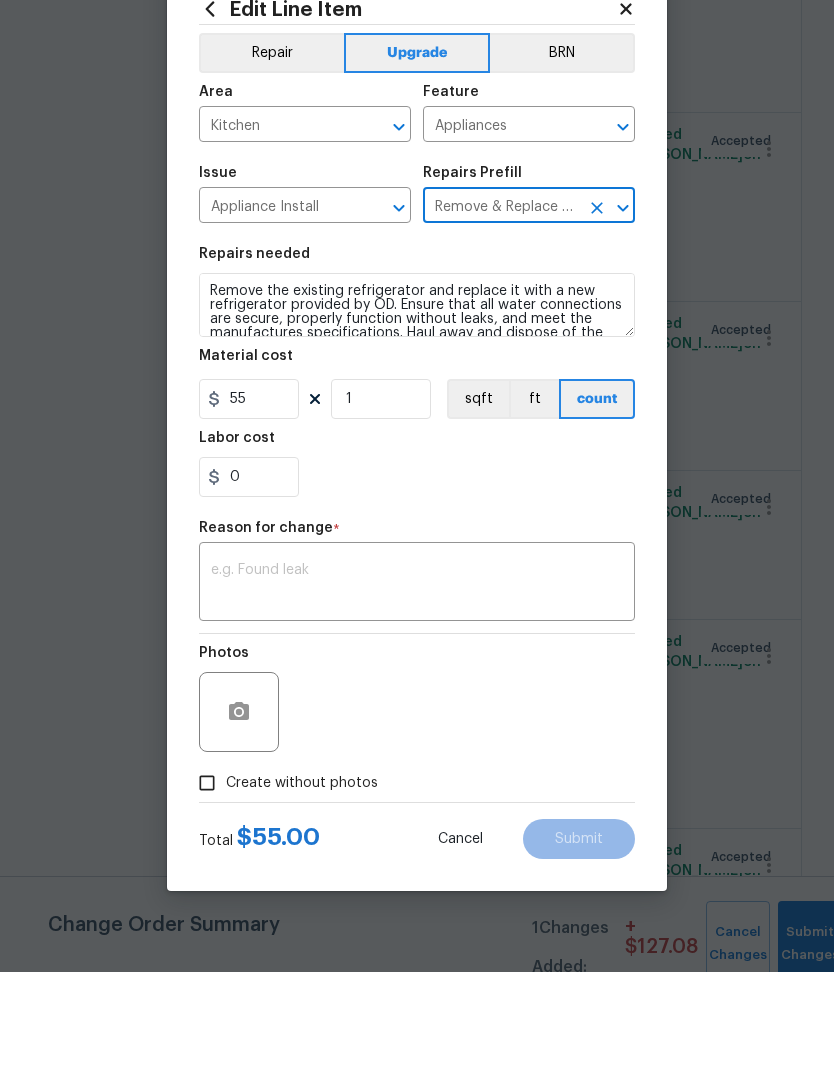 click at bounding box center (417, 699) 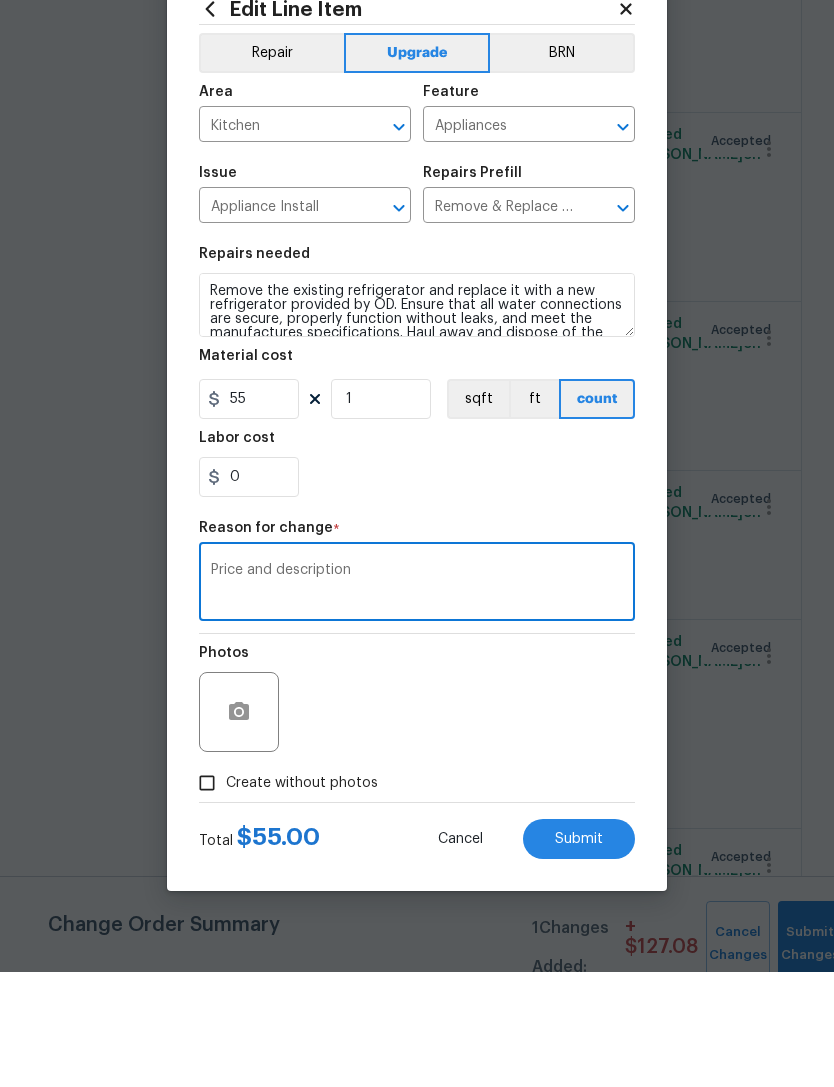 type on "Price and description" 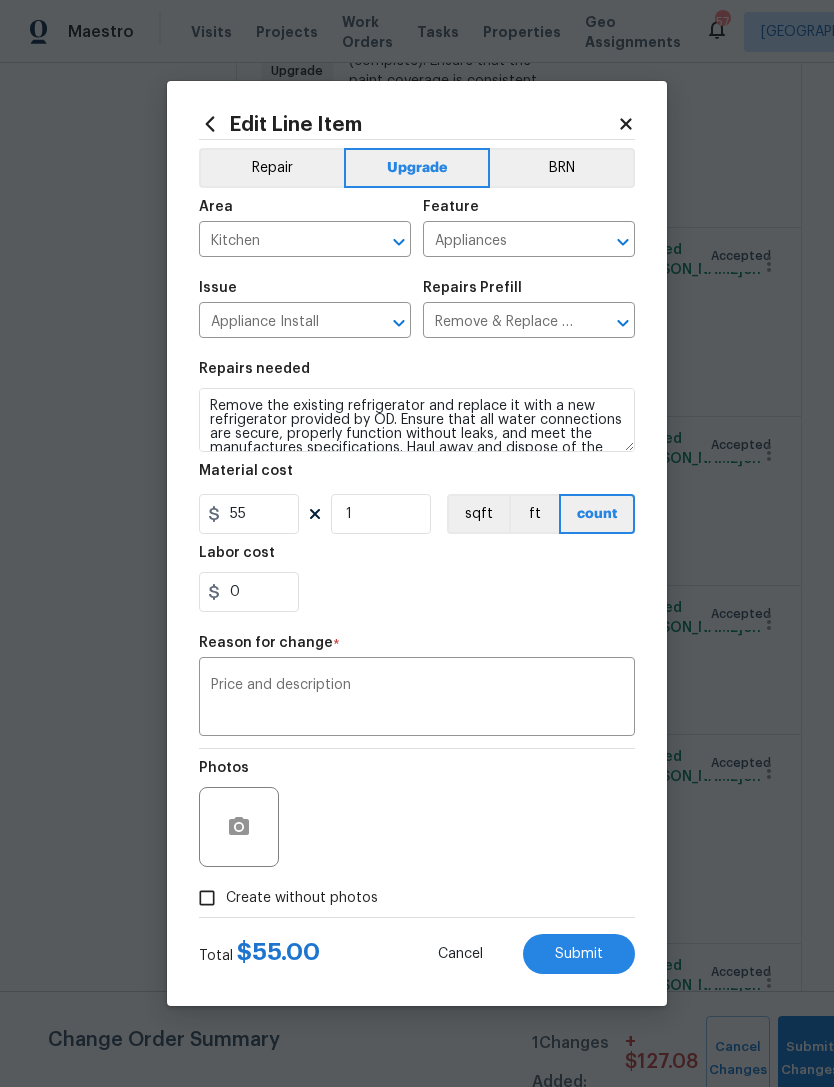 click on "Submit" at bounding box center (579, 954) 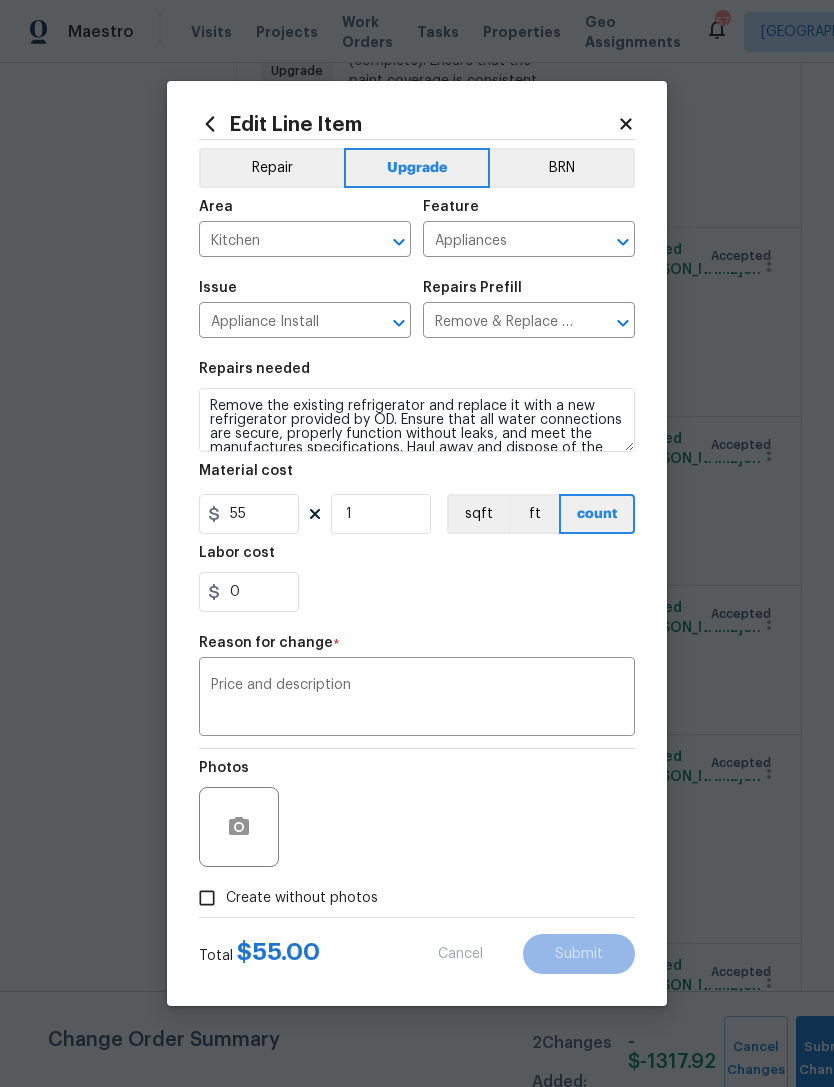 type on "#sala - Install SS fridge" 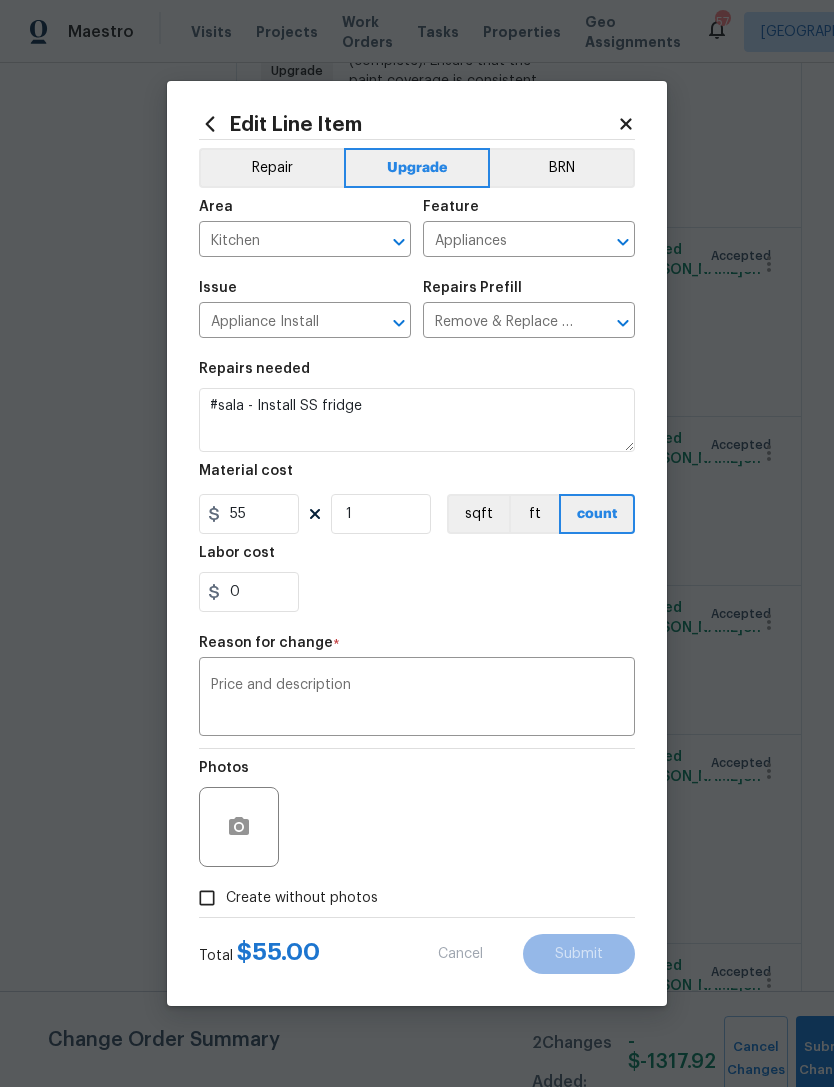 type on "Appliances" 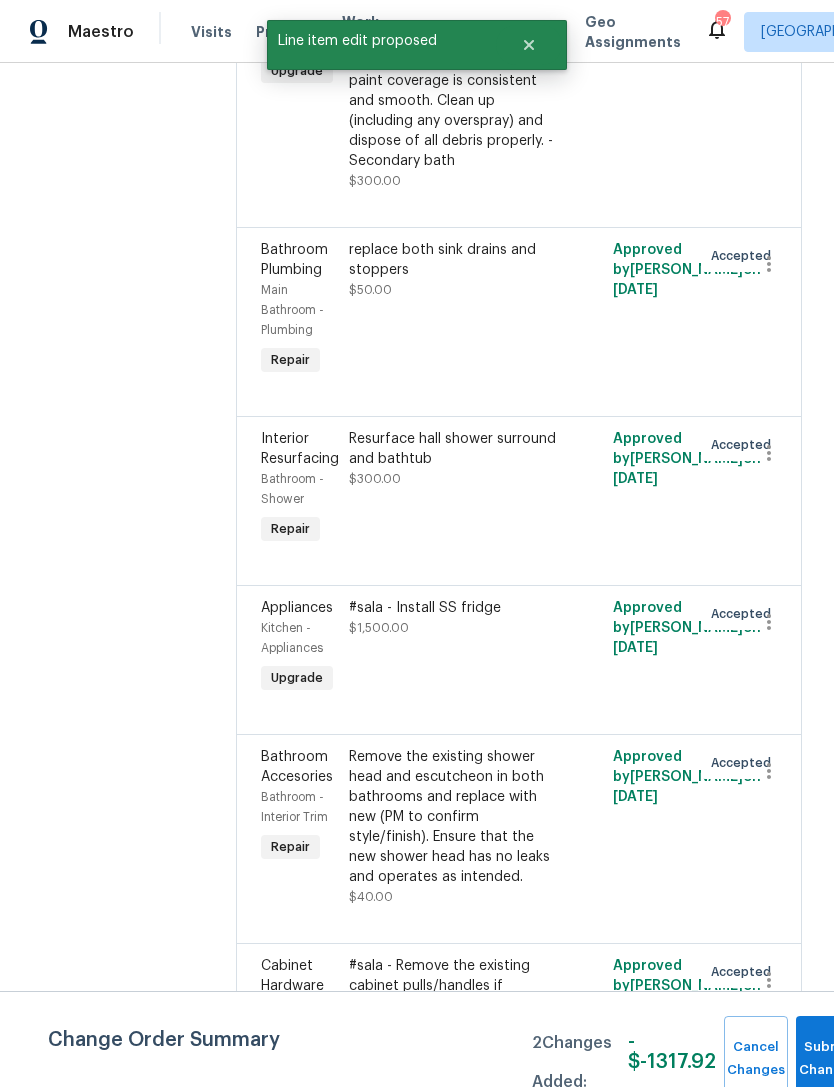 scroll, scrollTop: 0, scrollLeft: 0, axis: both 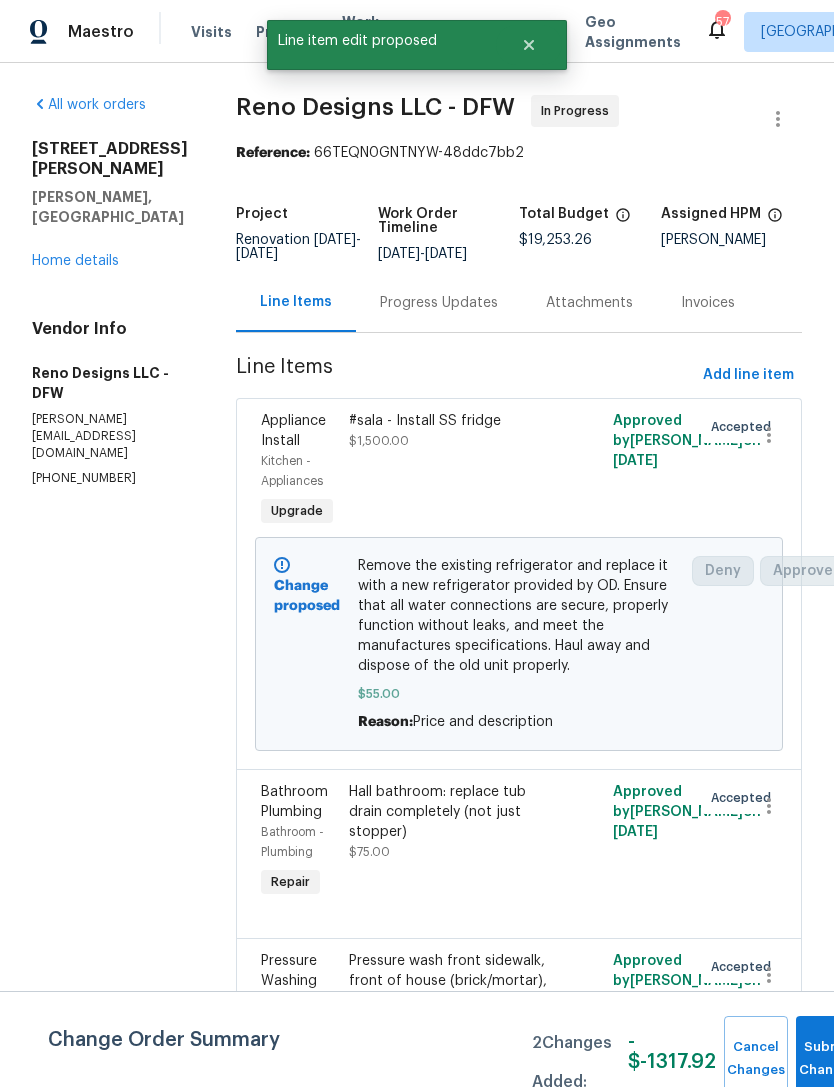 click on "[STREET_ADDRESS][PERSON_NAME][PERSON_NAME] Home details" at bounding box center (110, 205) 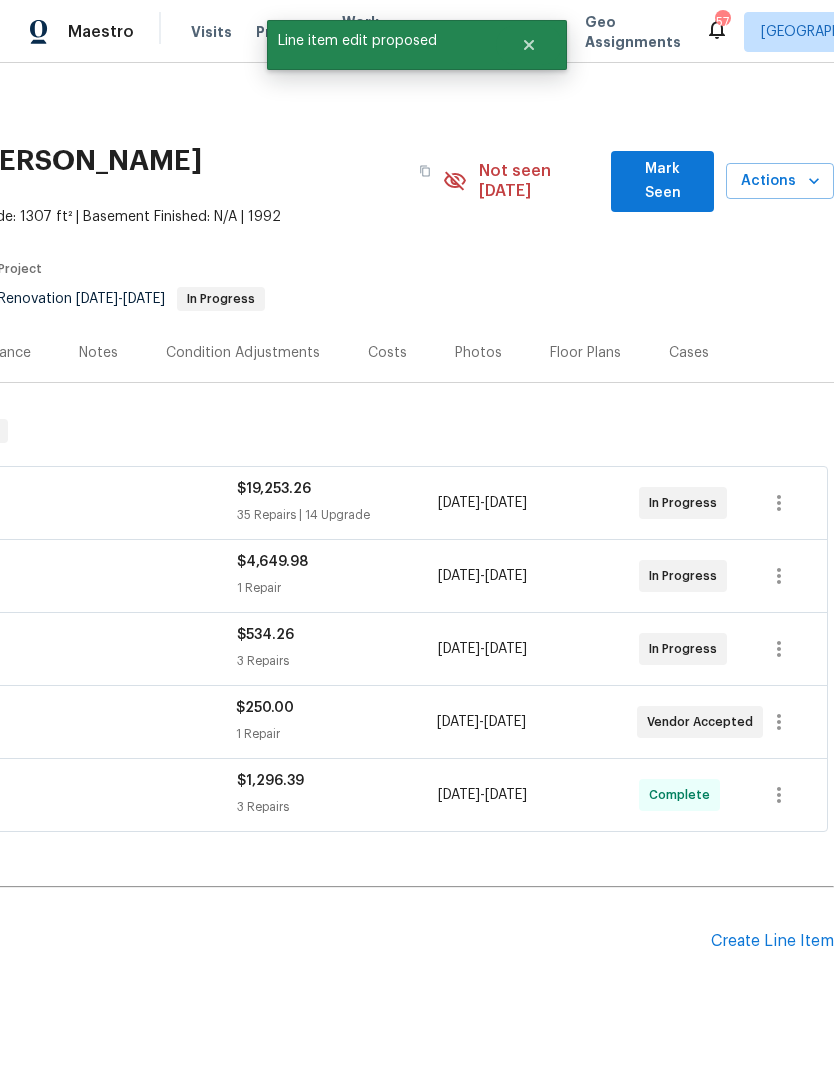 scroll, scrollTop: 0, scrollLeft: 296, axis: horizontal 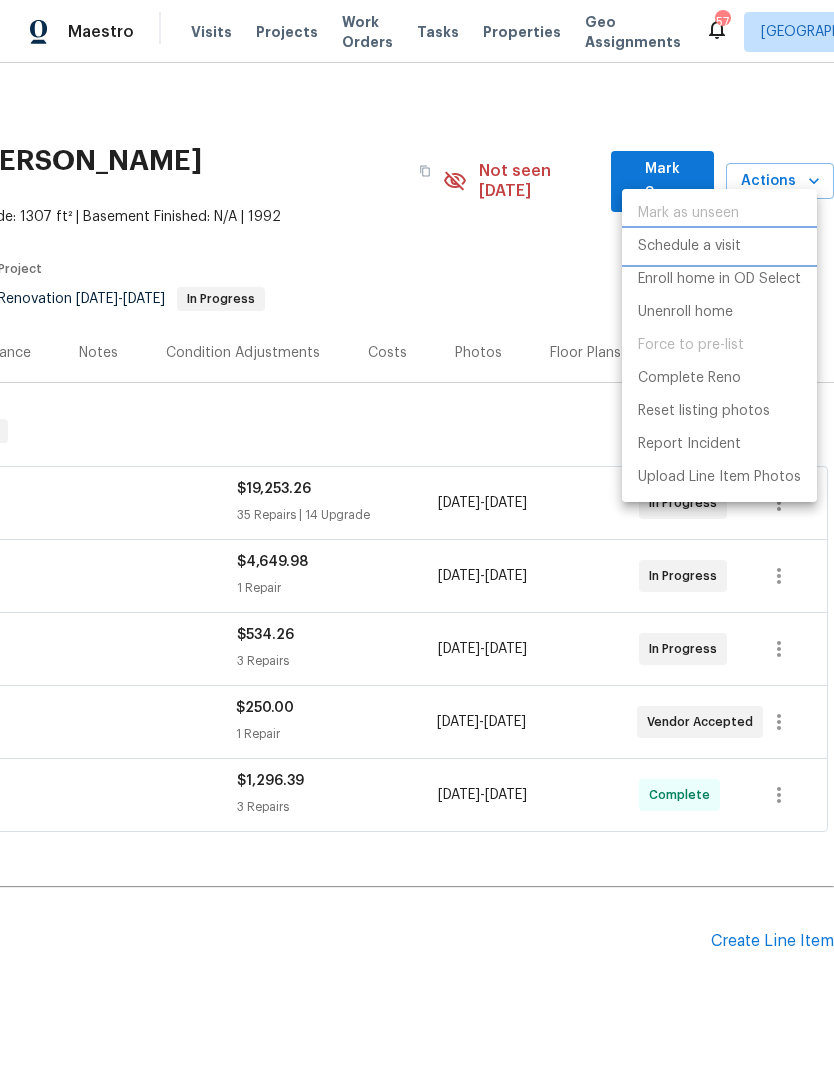 click on "Schedule a visit" at bounding box center [689, 246] 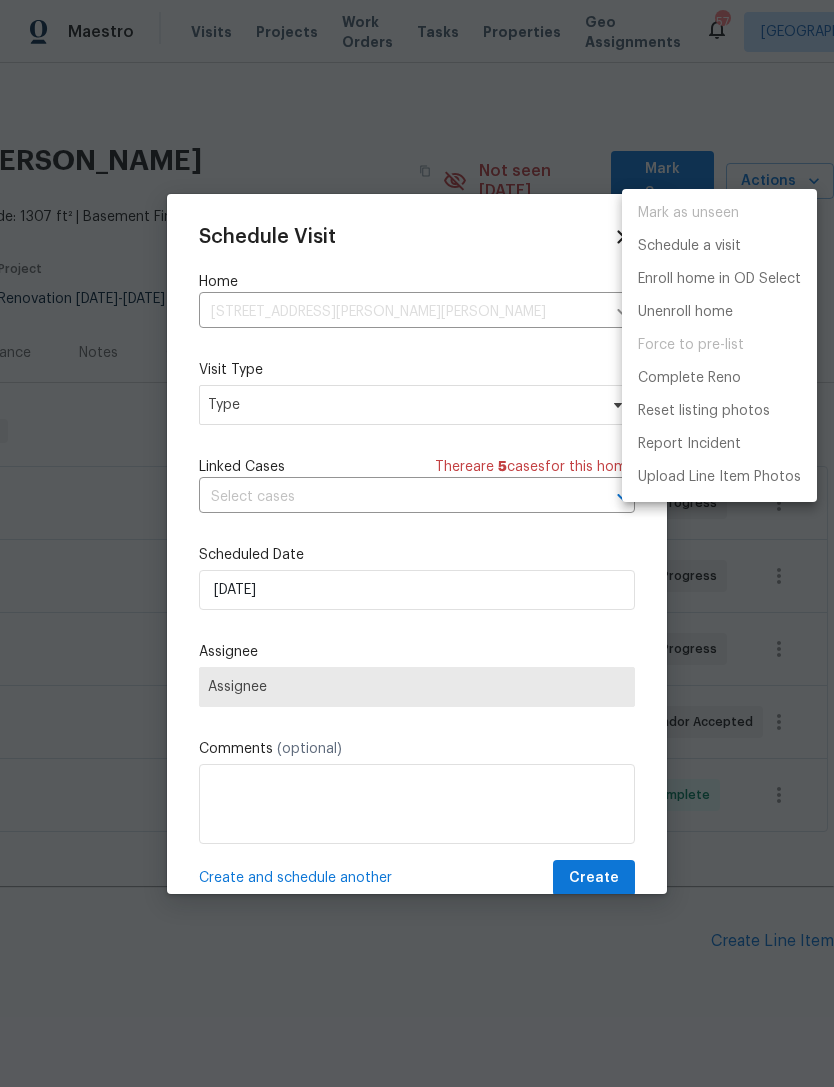 click at bounding box center (417, 543) 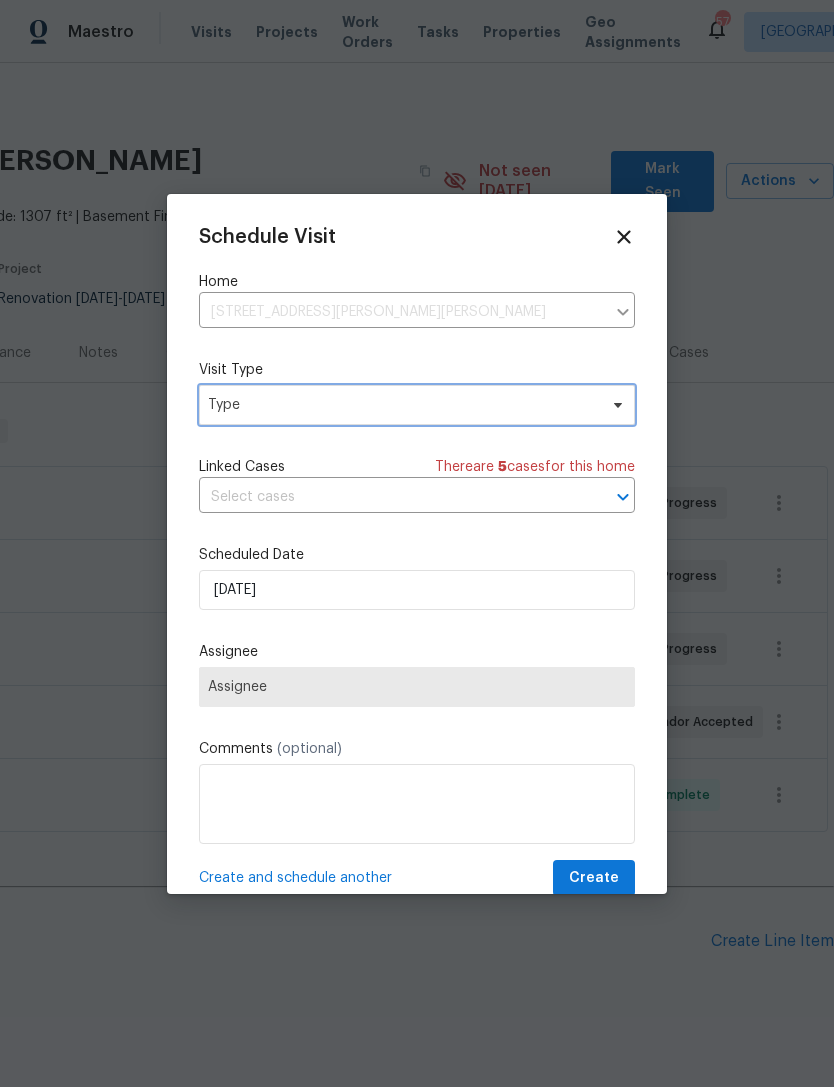 click on "Type" at bounding box center (402, 405) 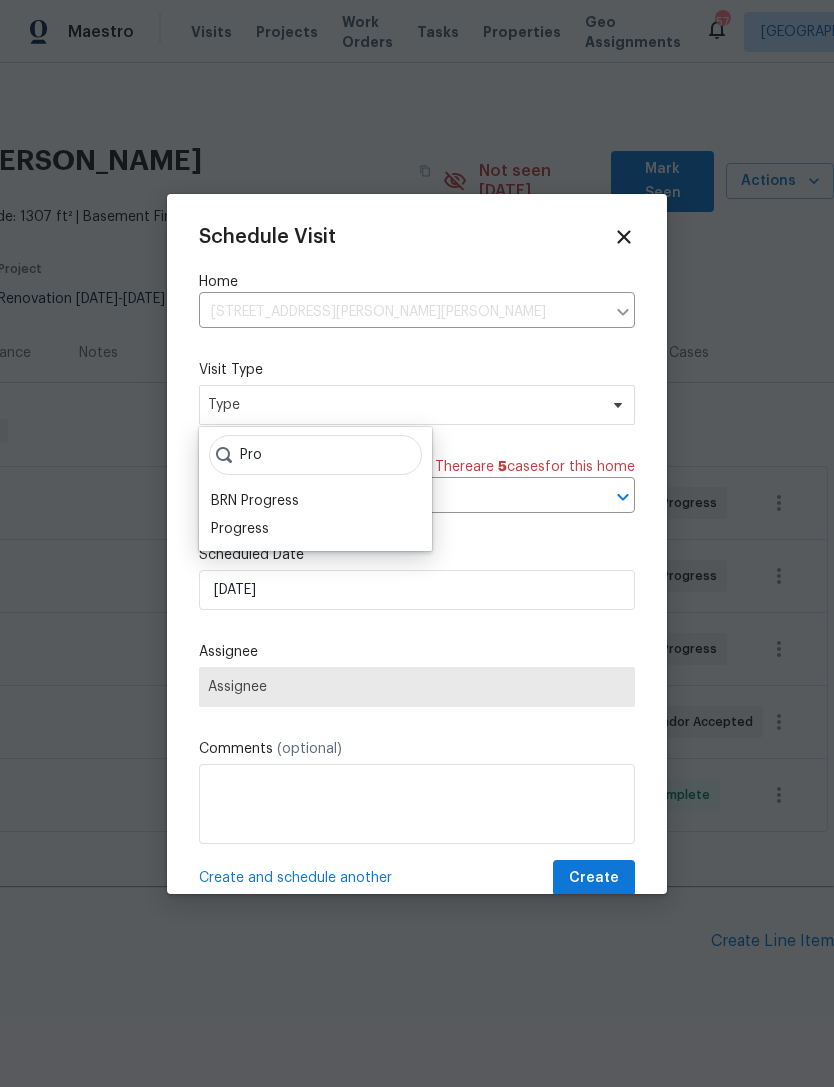 type on "Pro" 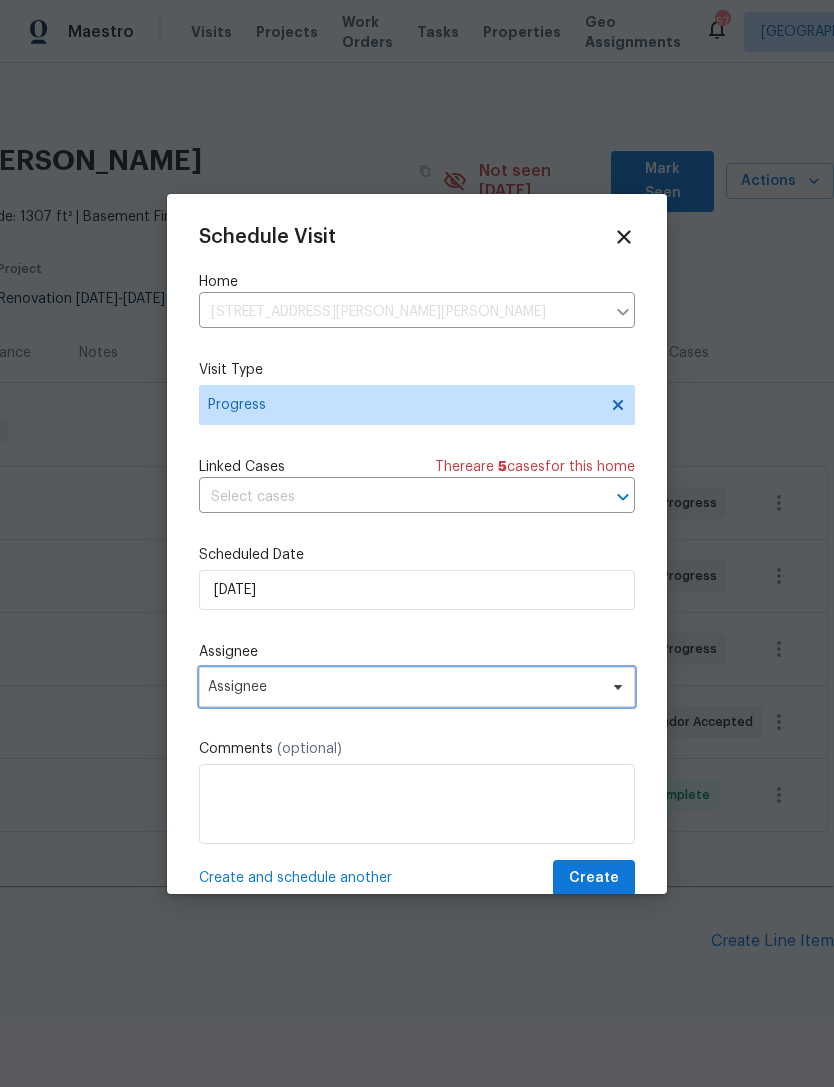click on "Assignee" at bounding box center [404, 687] 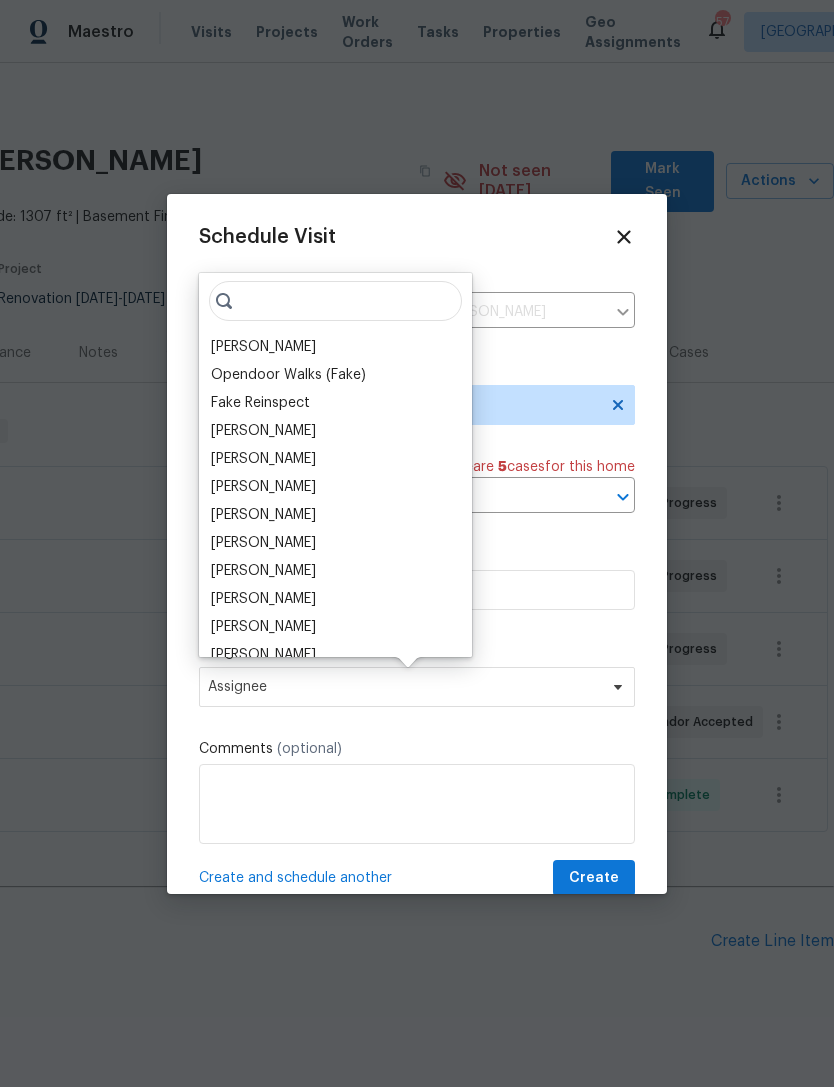 click on "[PERSON_NAME]" at bounding box center [263, 347] 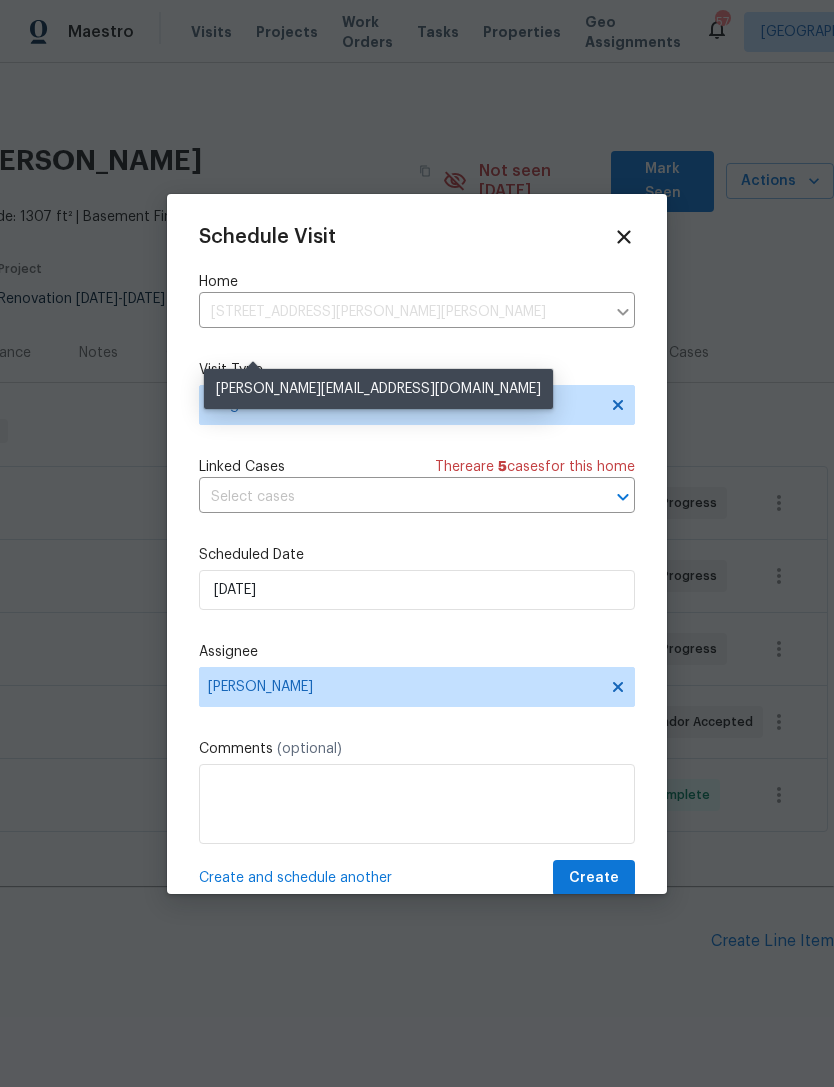 click on "Create" at bounding box center [594, 878] 